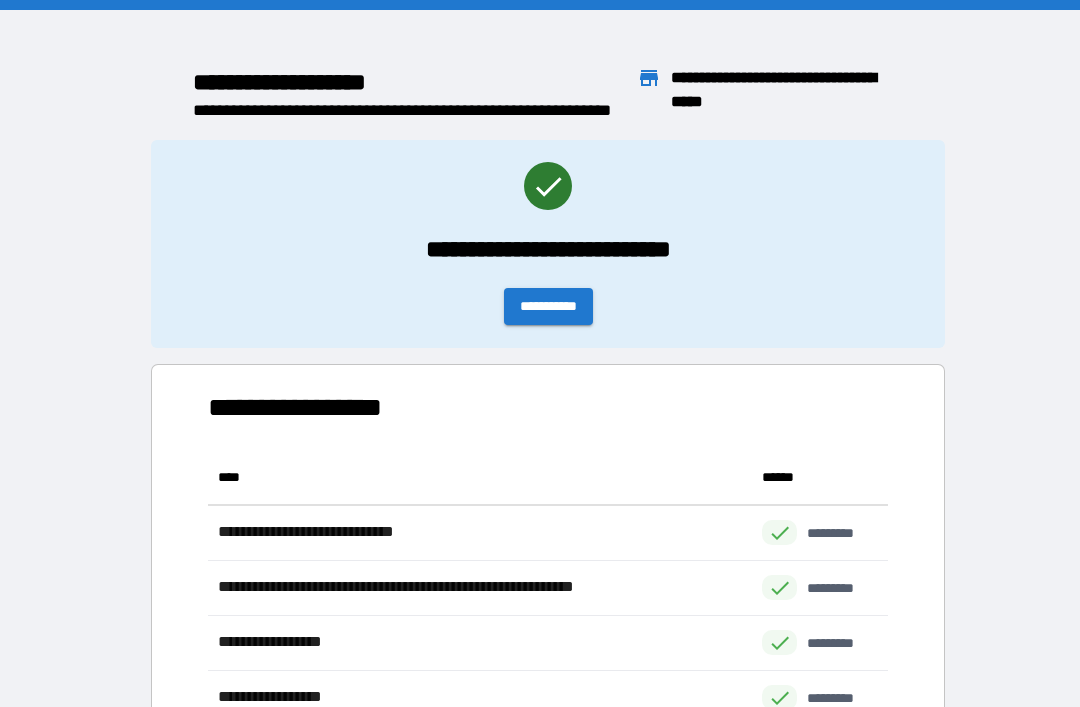 click on "**********" at bounding box center [548, 306] 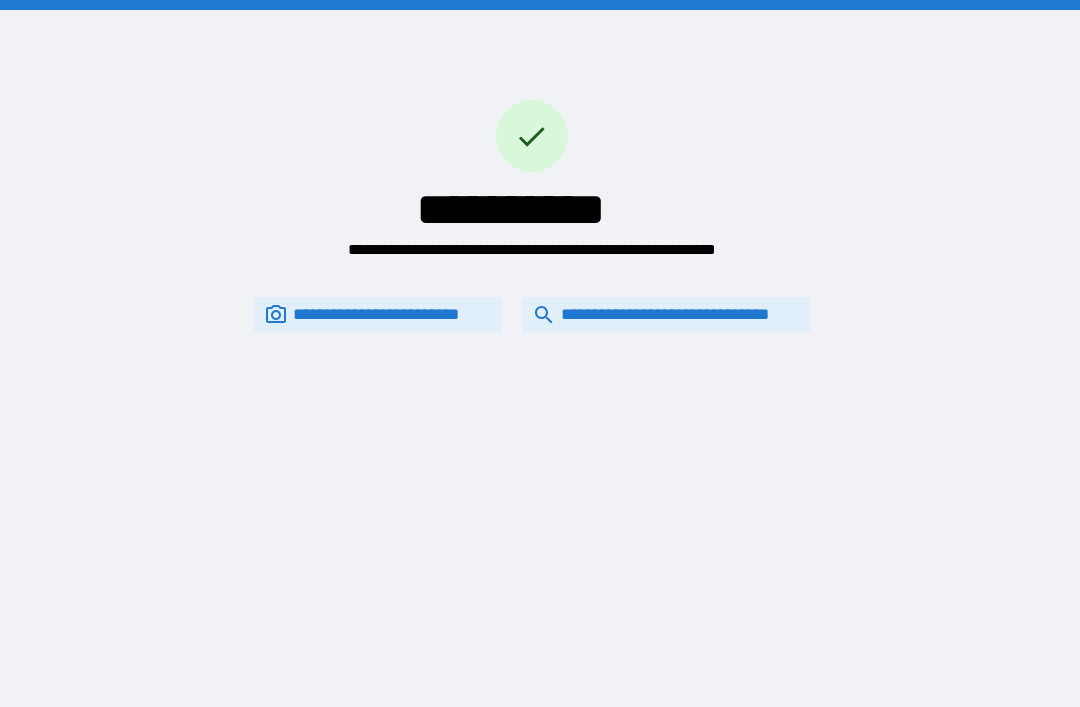 click on "**********" at bounding box center [666, 314] 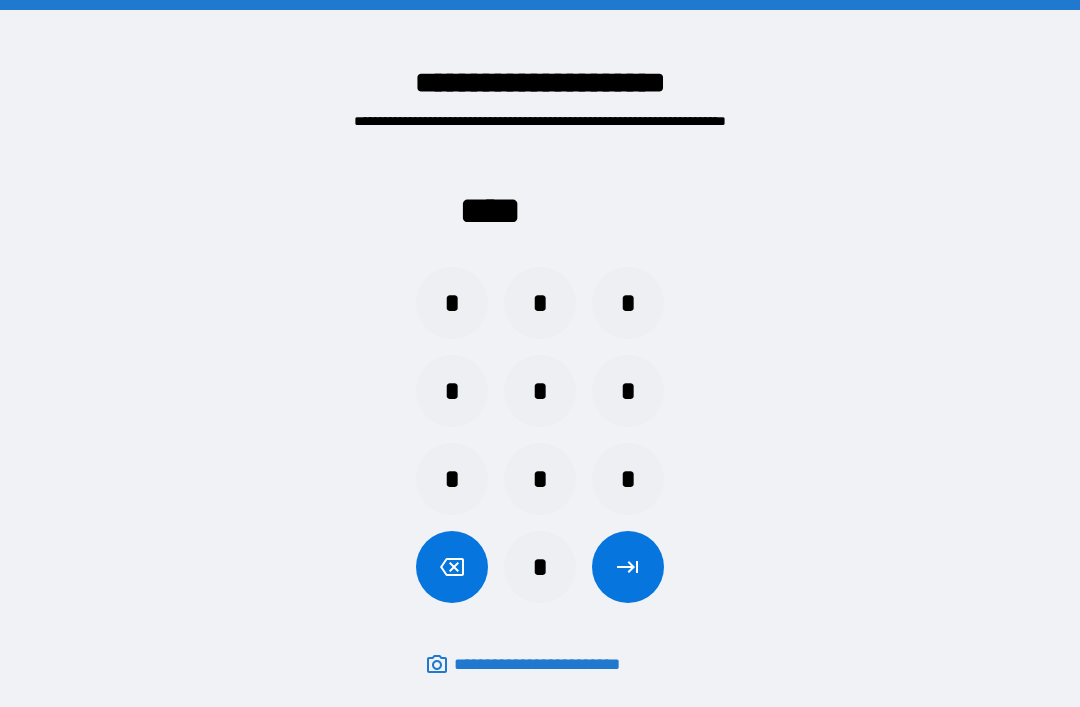 click on "*" at bounding box center (540, 567) 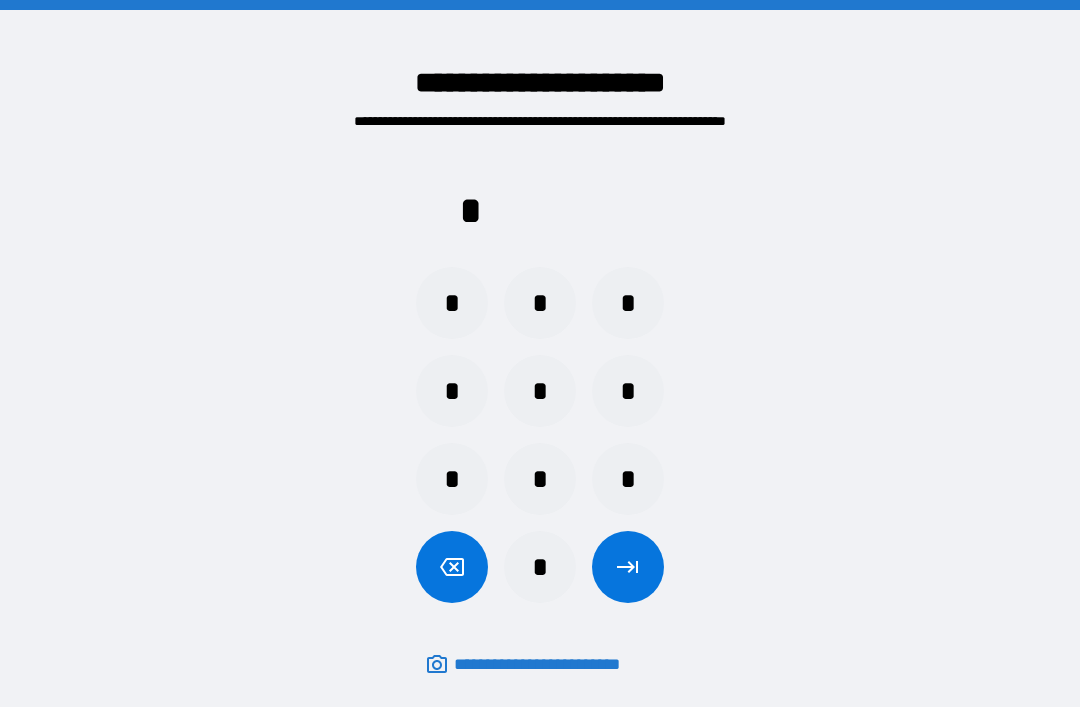 click on "*" at bounding box center [540, 479] 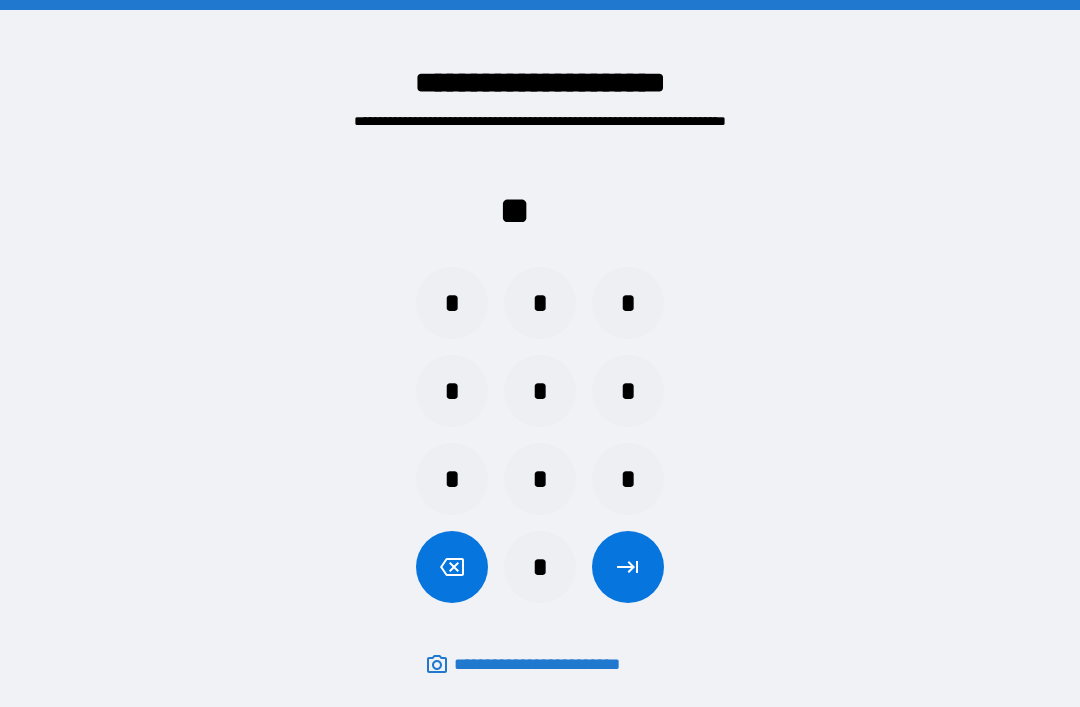 click on "*" at bounding box center (452, 391) 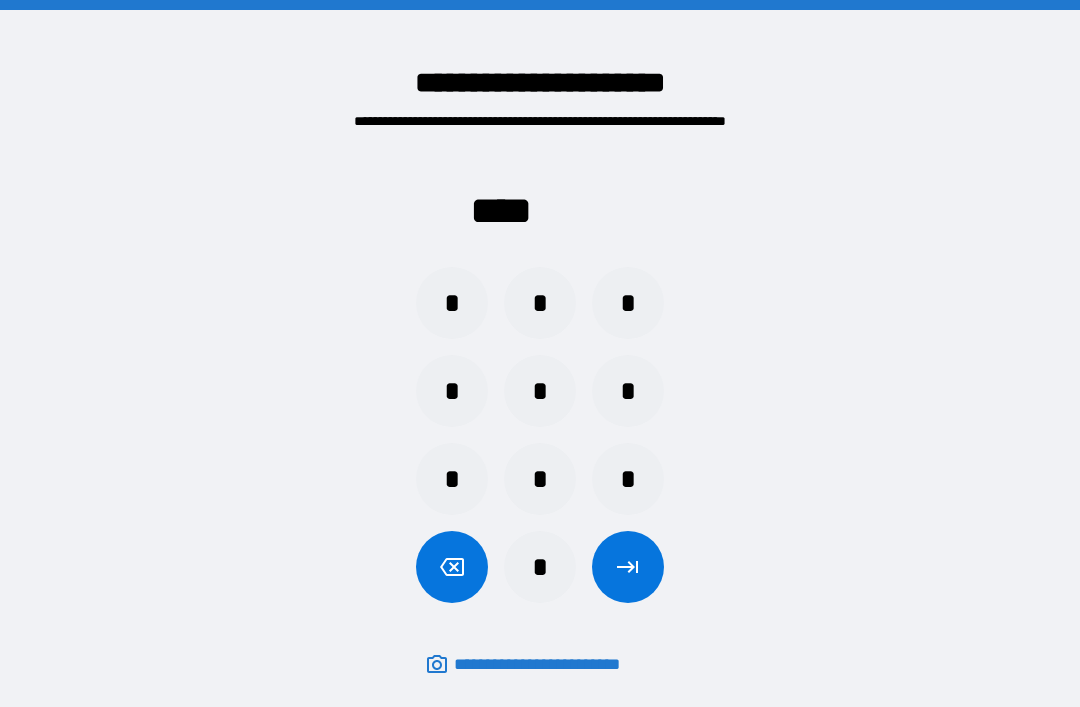 click at bounding box center [628, 567] 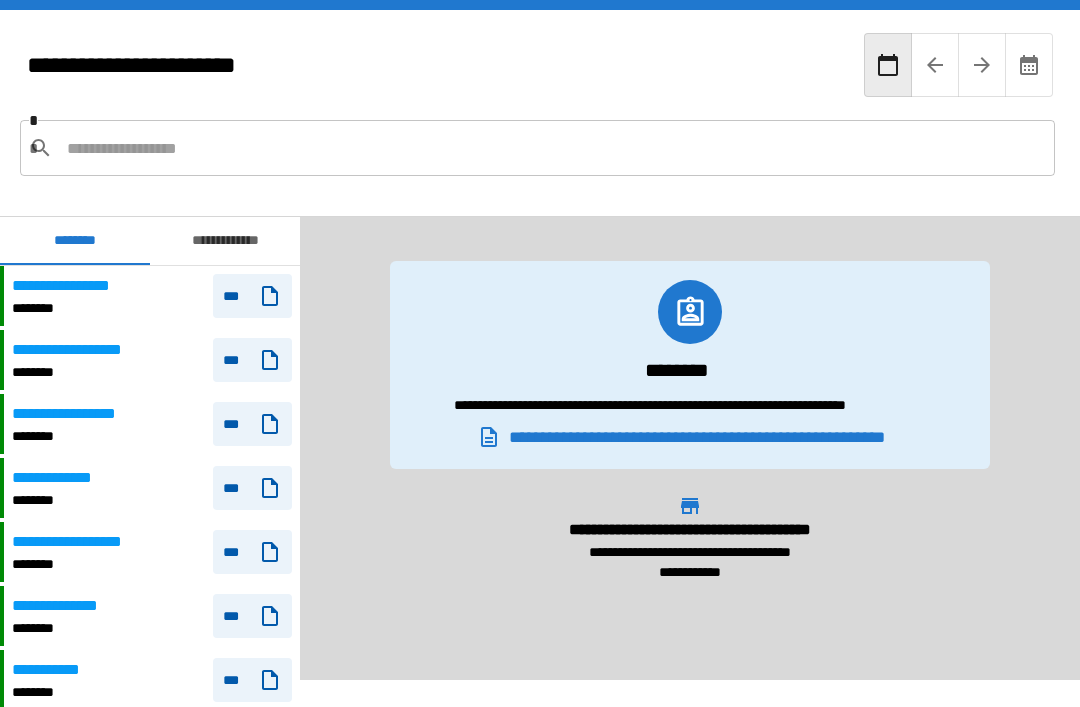 scroll, scrollTop: 1090, scrollLeft: 0, axis: vertical 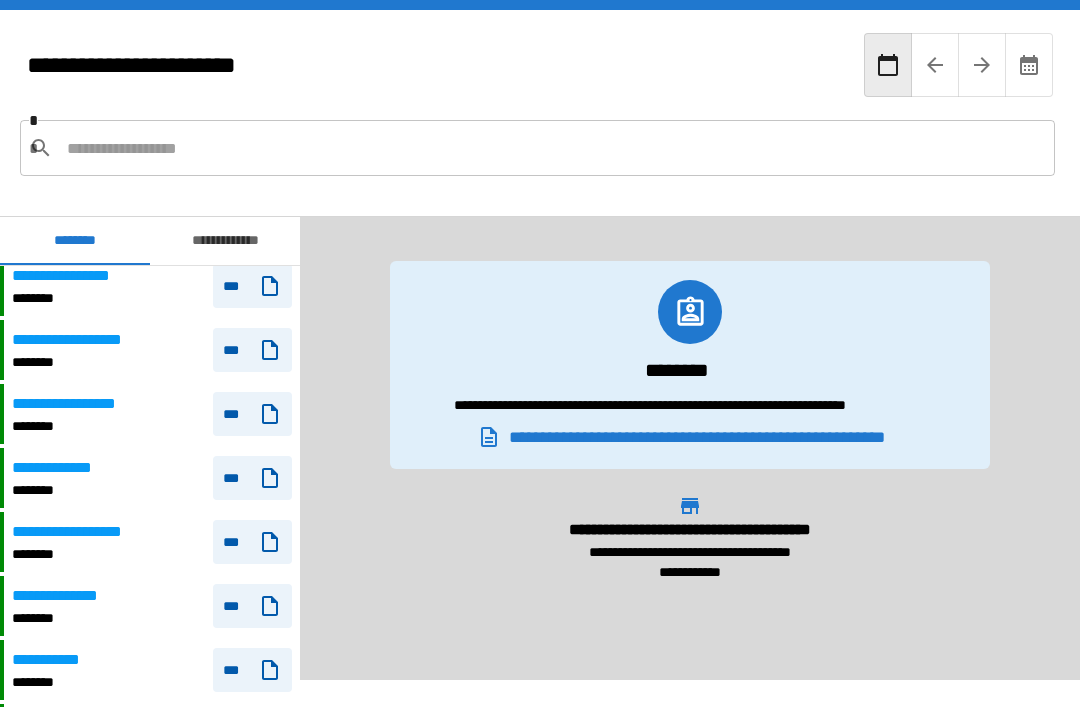 click on "***" at bounding box center (252, 286) 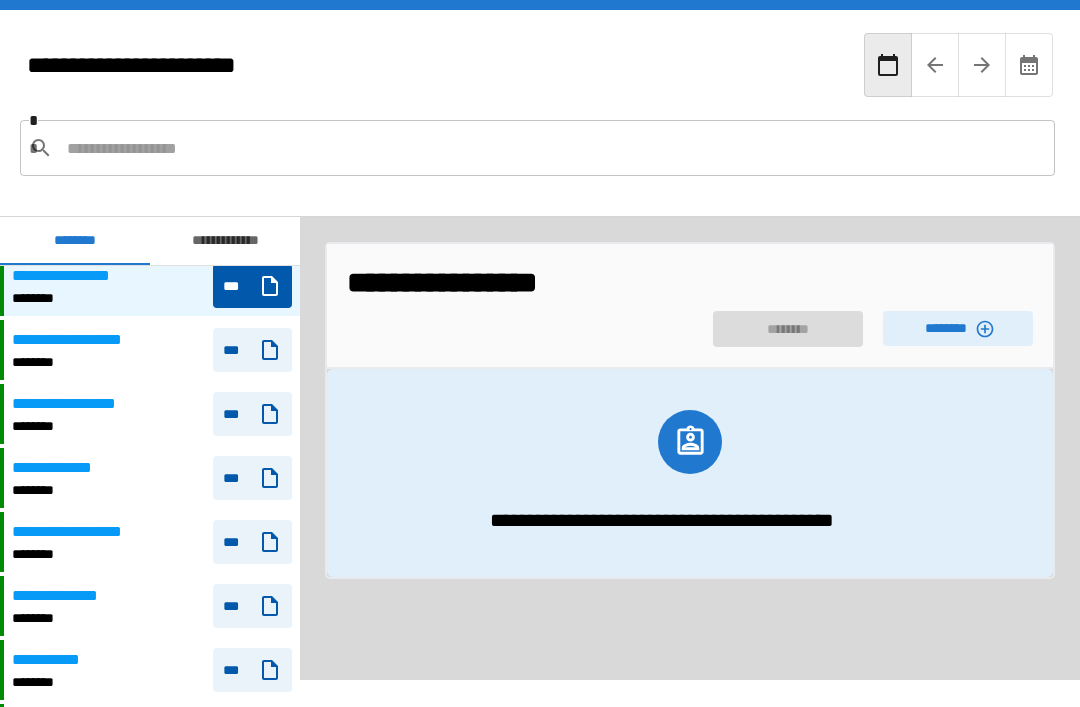 click on "********" at bounding box center (958, 328) 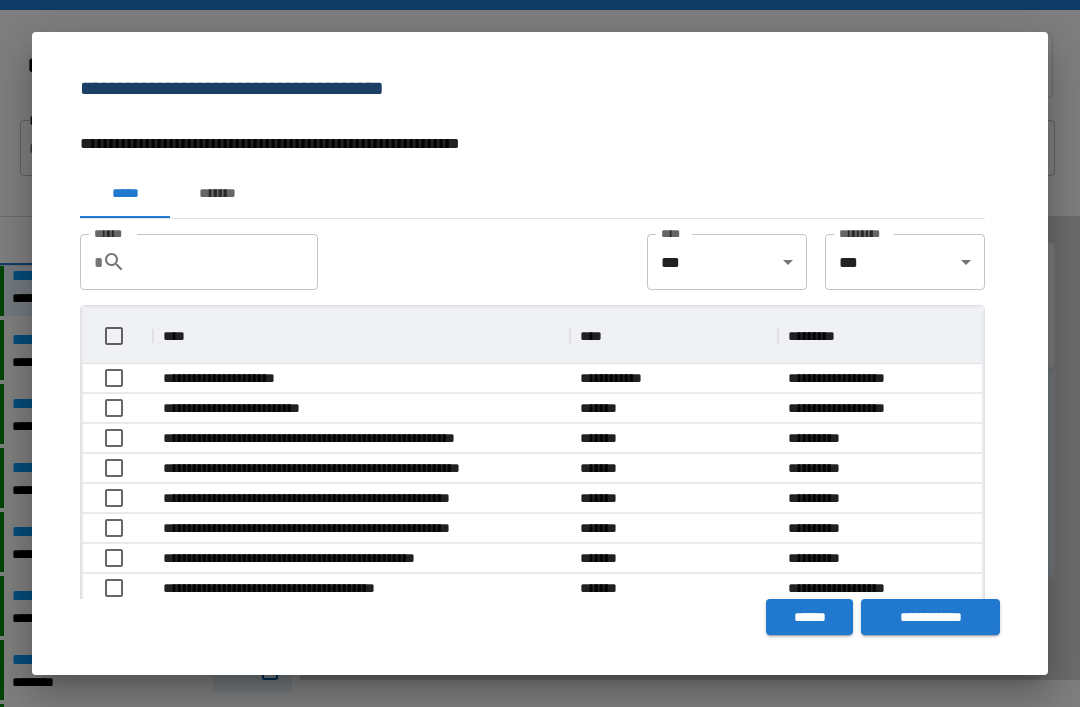 scroll, scrollTop: 136, scrollLeft: 0, axis: vertical 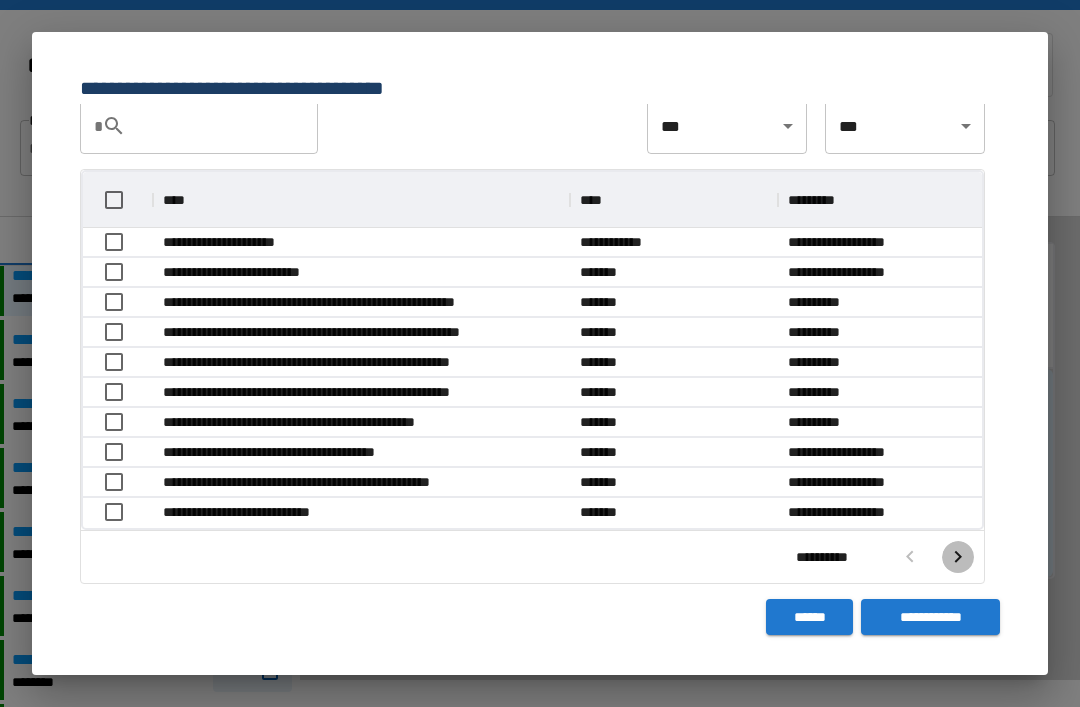 click 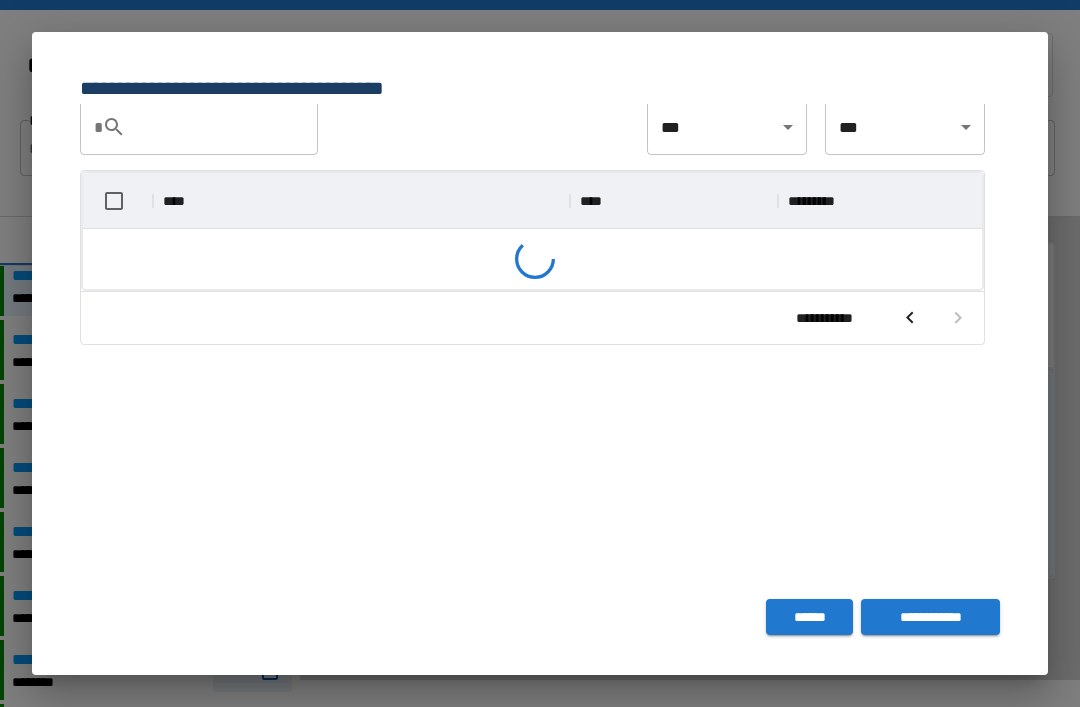 scroll, scrollTop: 236, scrollLeft: 899, axis: both 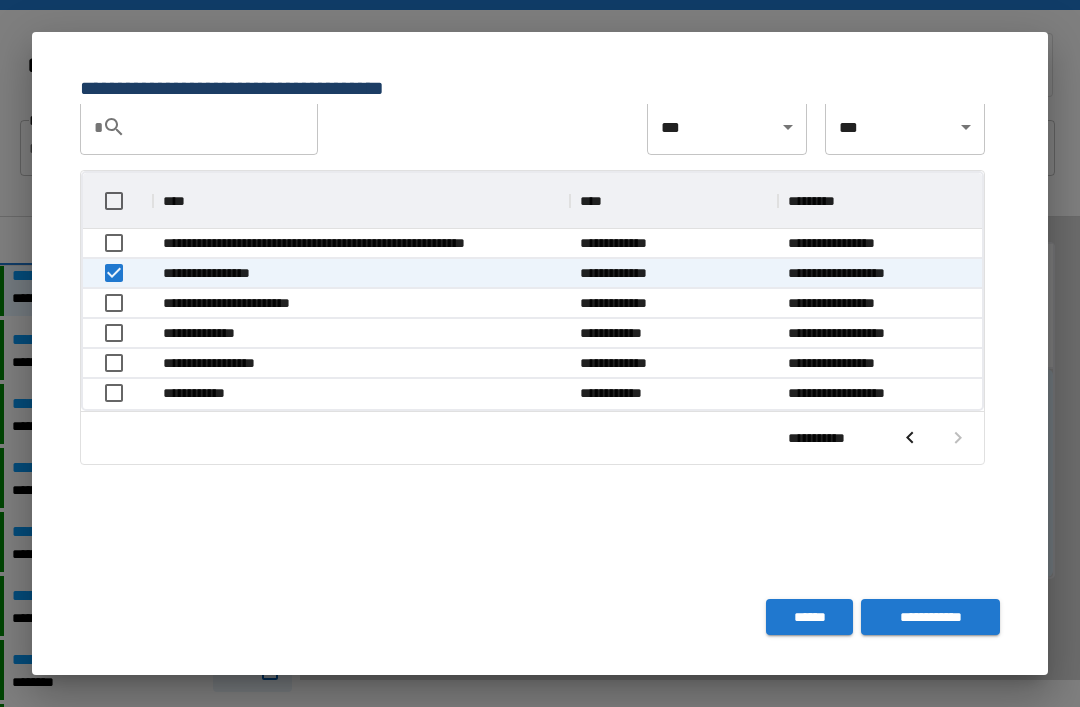 click on "**********" at bounding box center (930, 617) 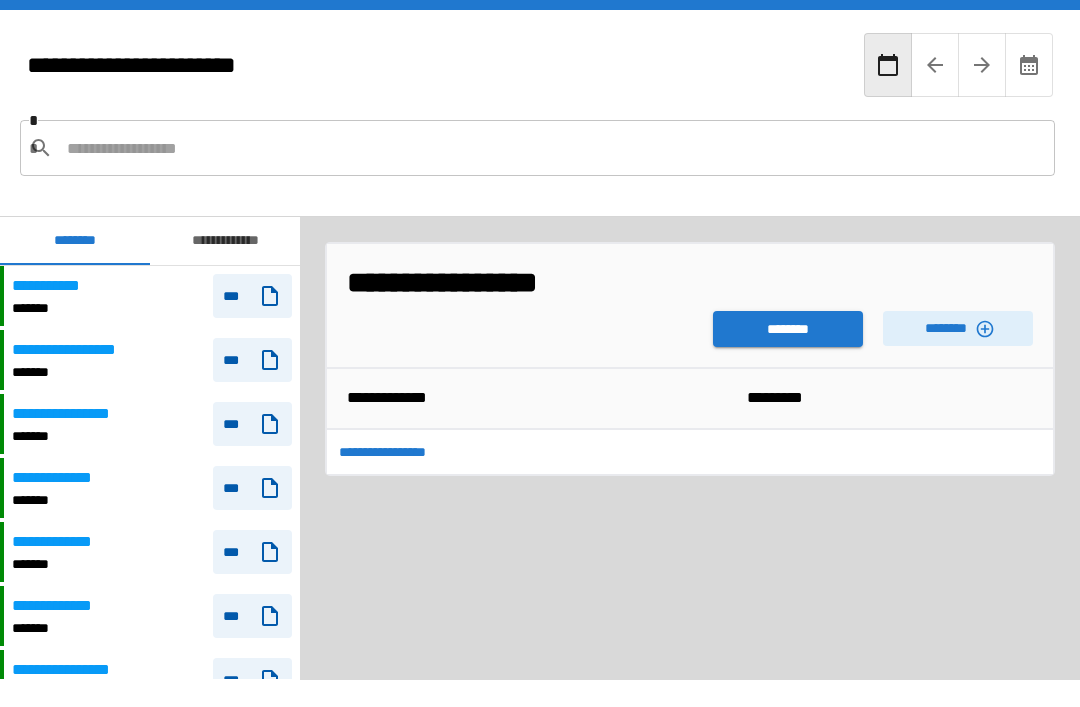 scroll, scrollTop: 1080, scrollLeft: 0, axis: vertical 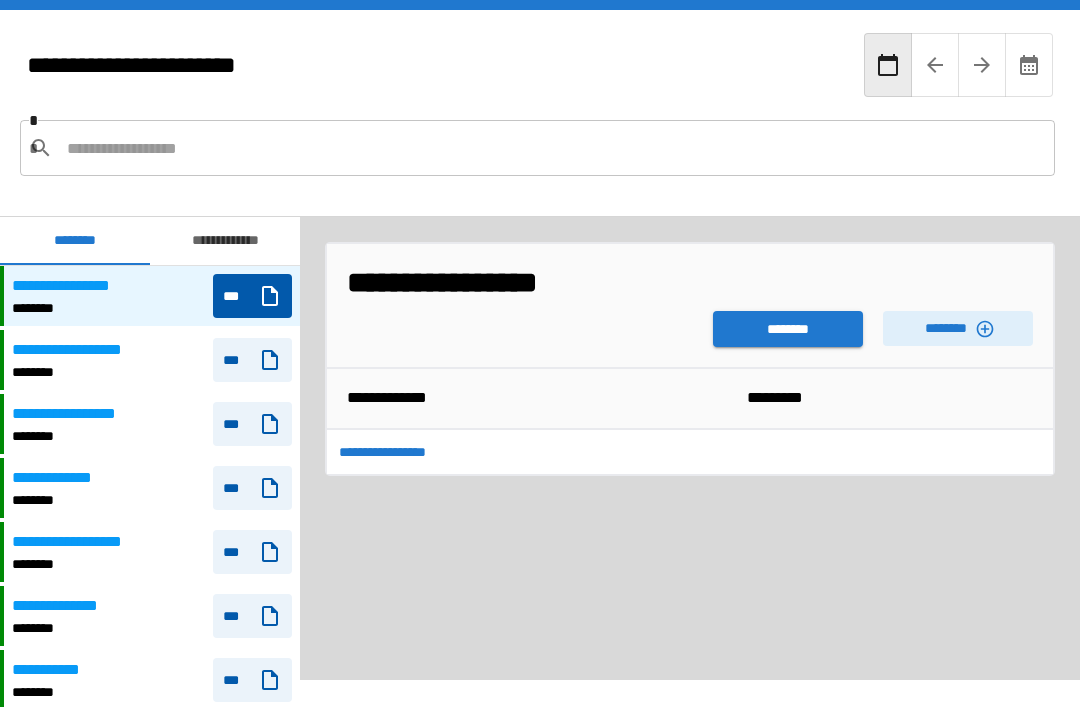 click on "********" at bounding box center (788, 329) 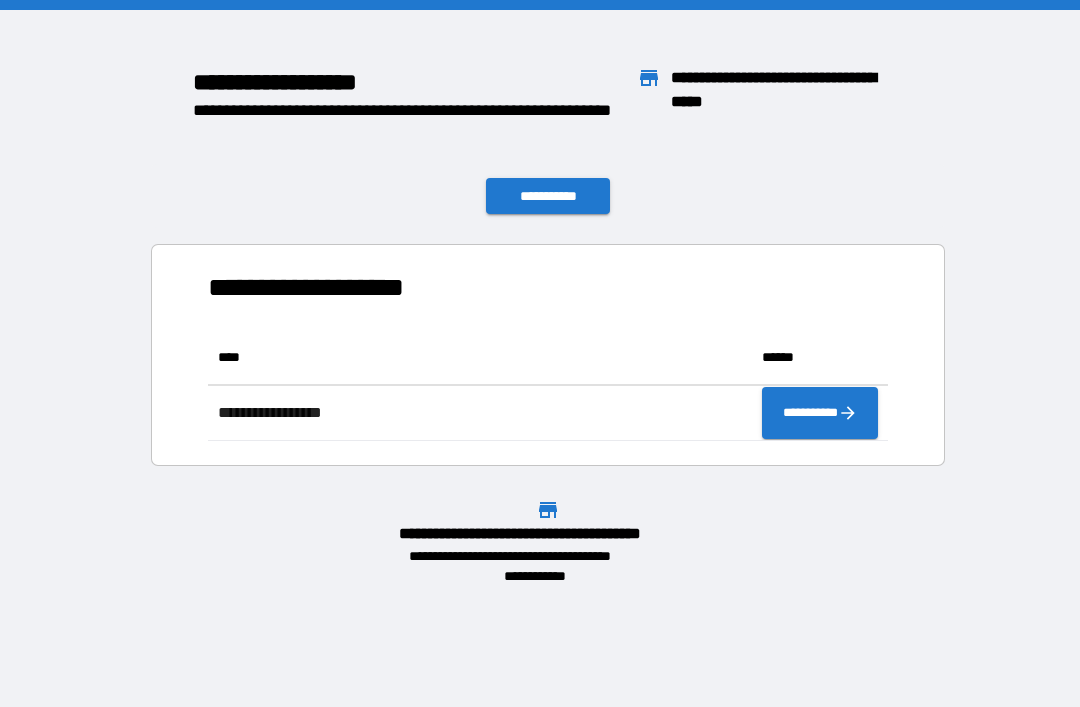 scroll, scrollTop: 1, scrollLeft: 1, axis: both 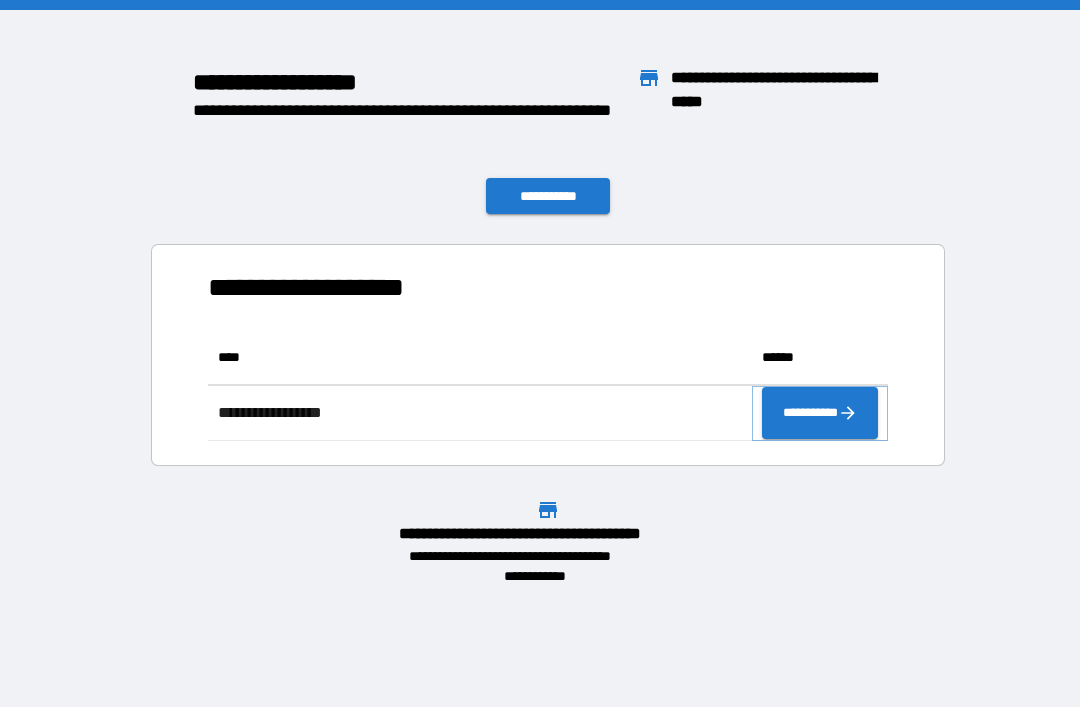 click on "**********" at bounding box center (820, 413) 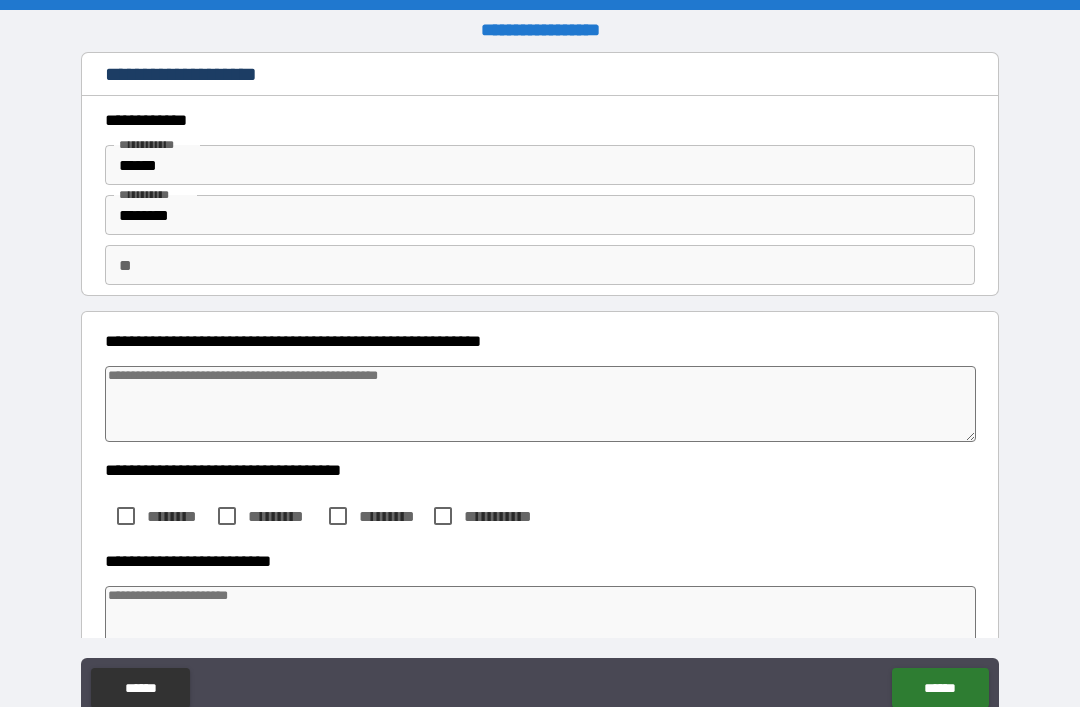 type on "*" 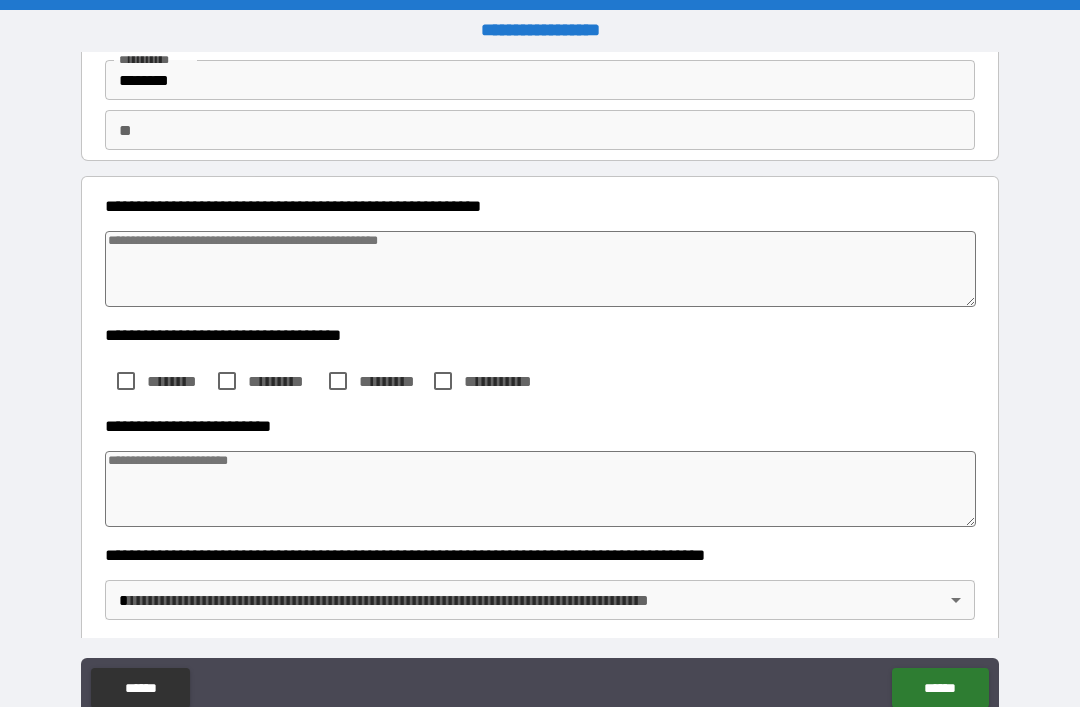 scroll, scrollTop: 141, scrollLeft: 0, axis: vertical 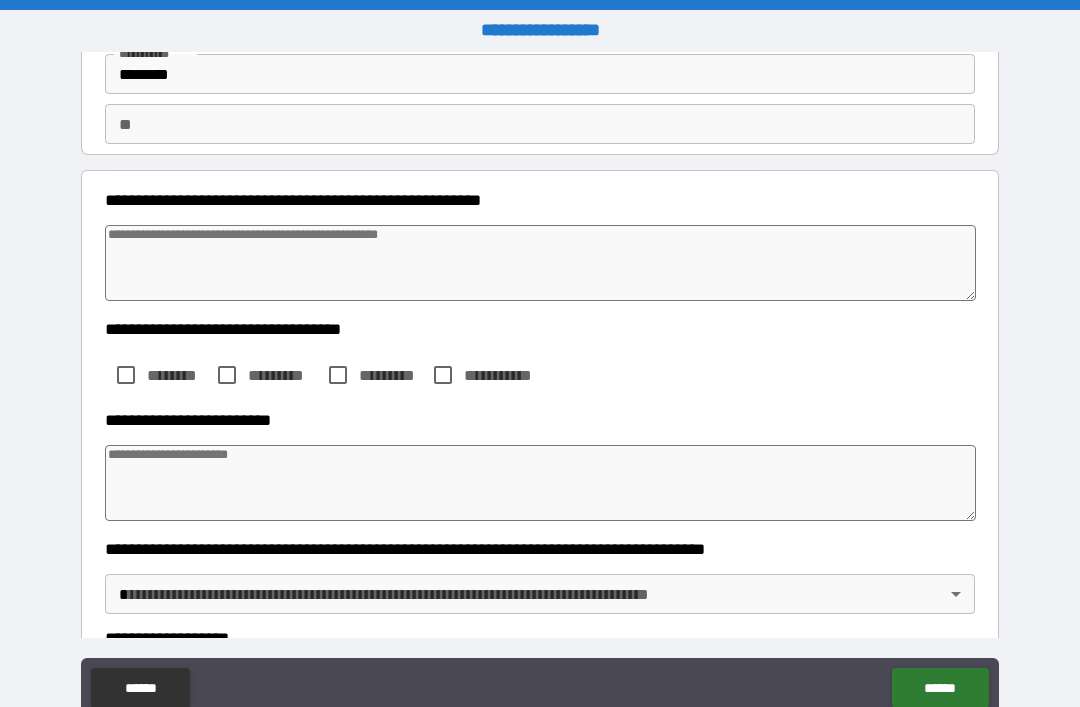 click at bounding box center [540, 263] 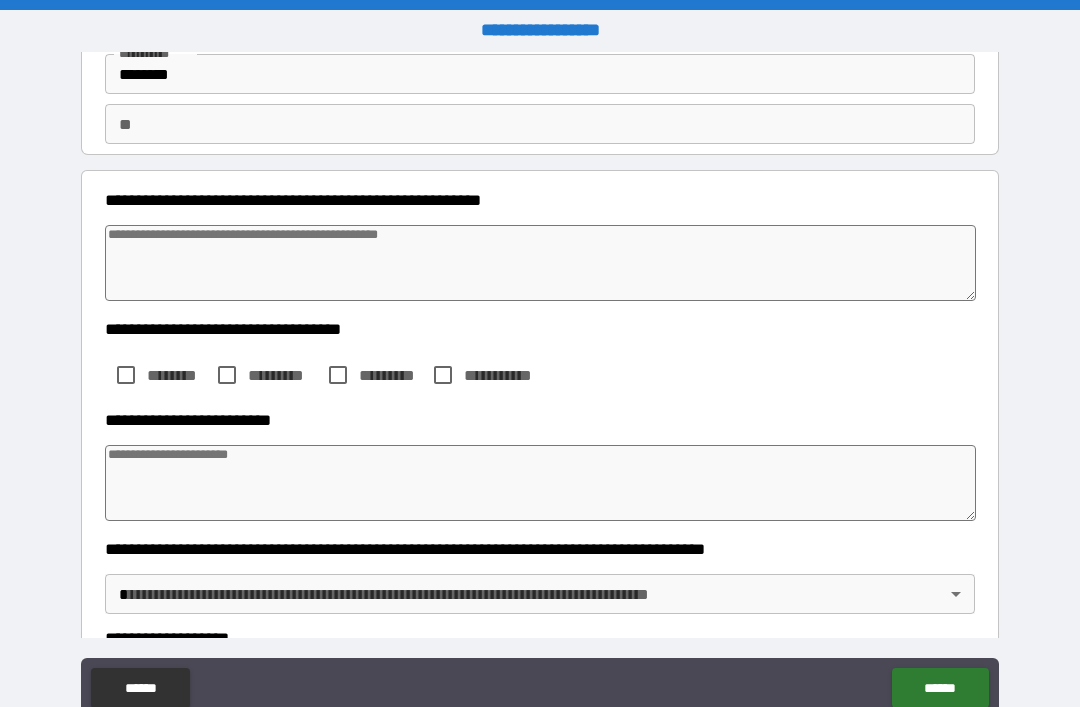 type on "*" 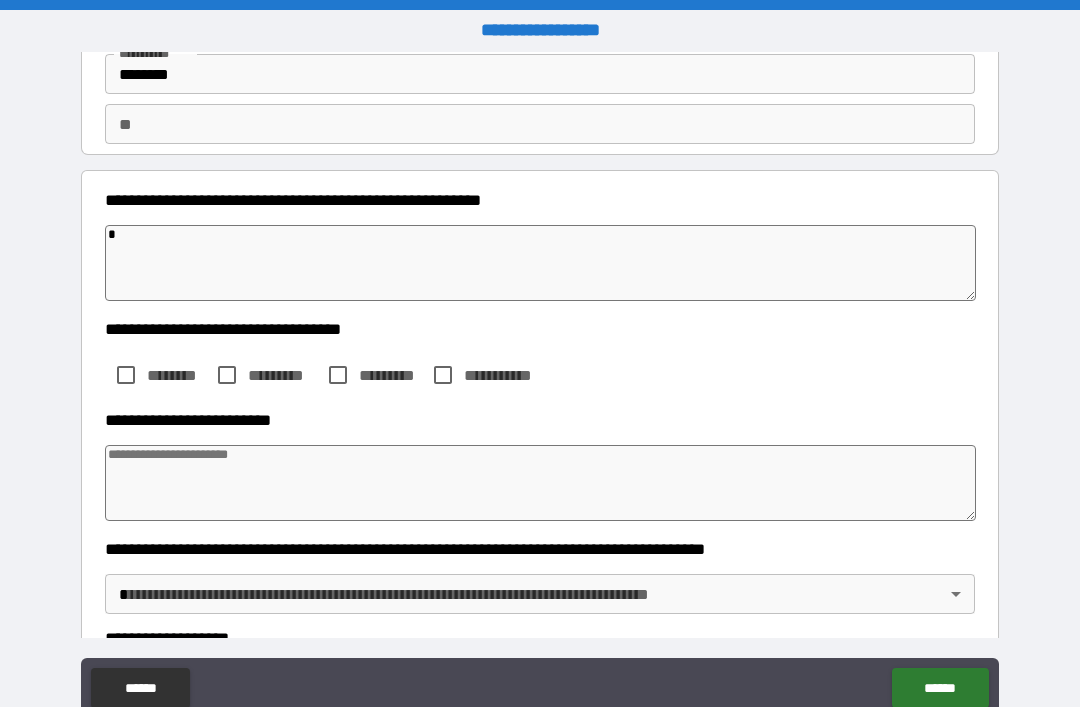 type on "*" 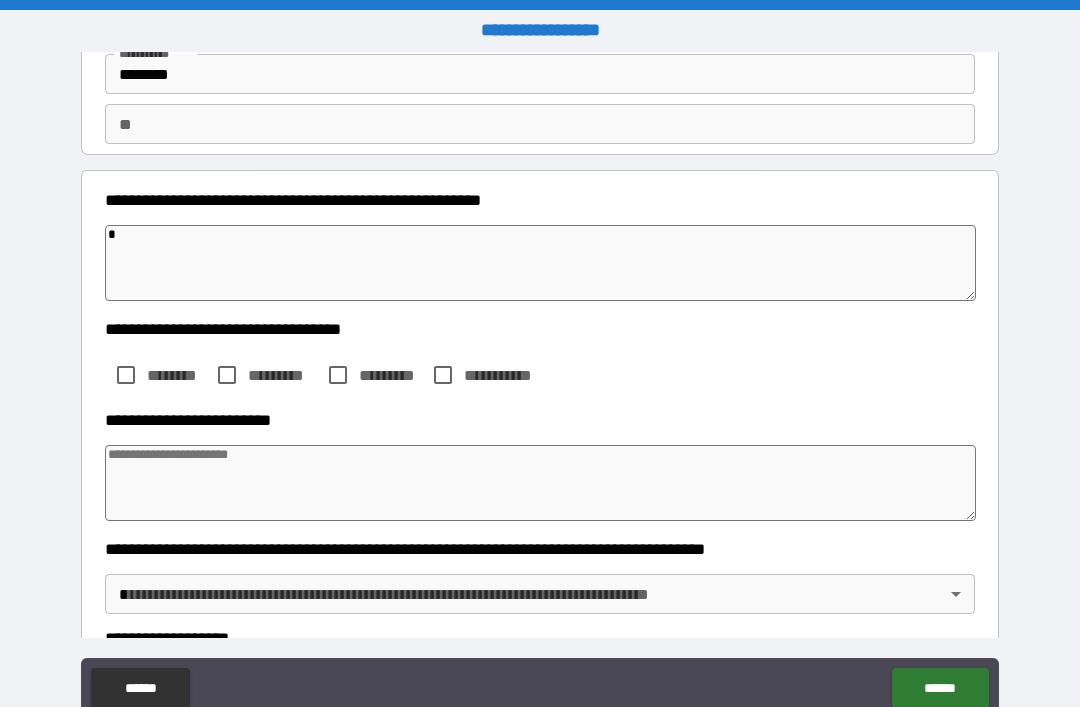 type on "*" 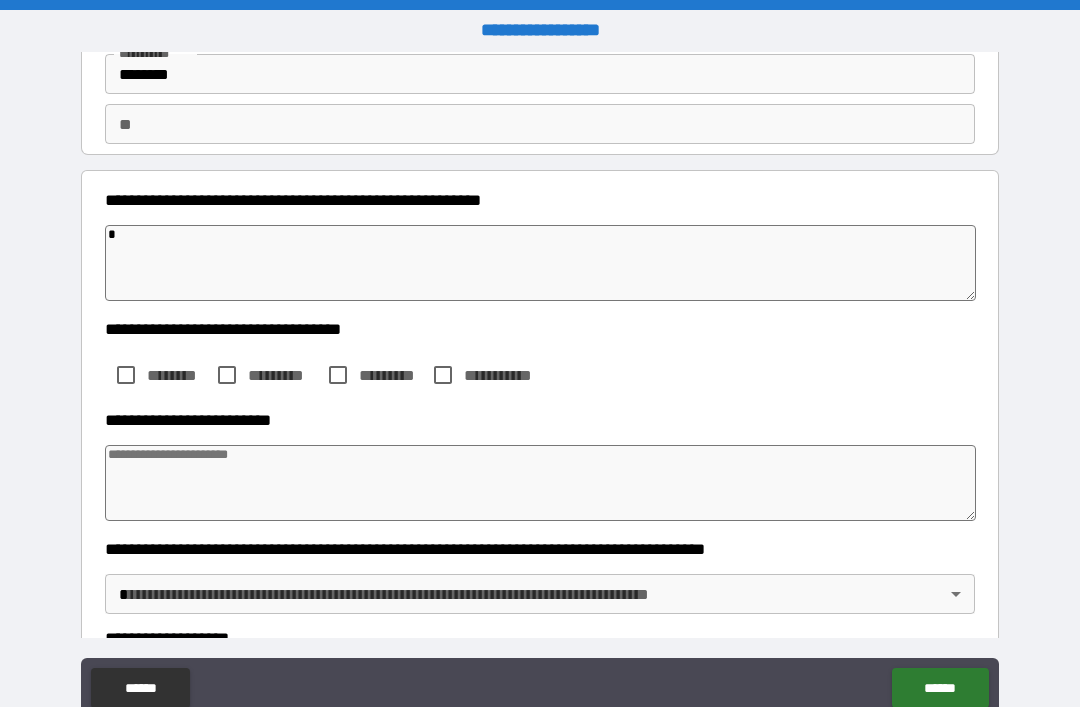 type on "*" 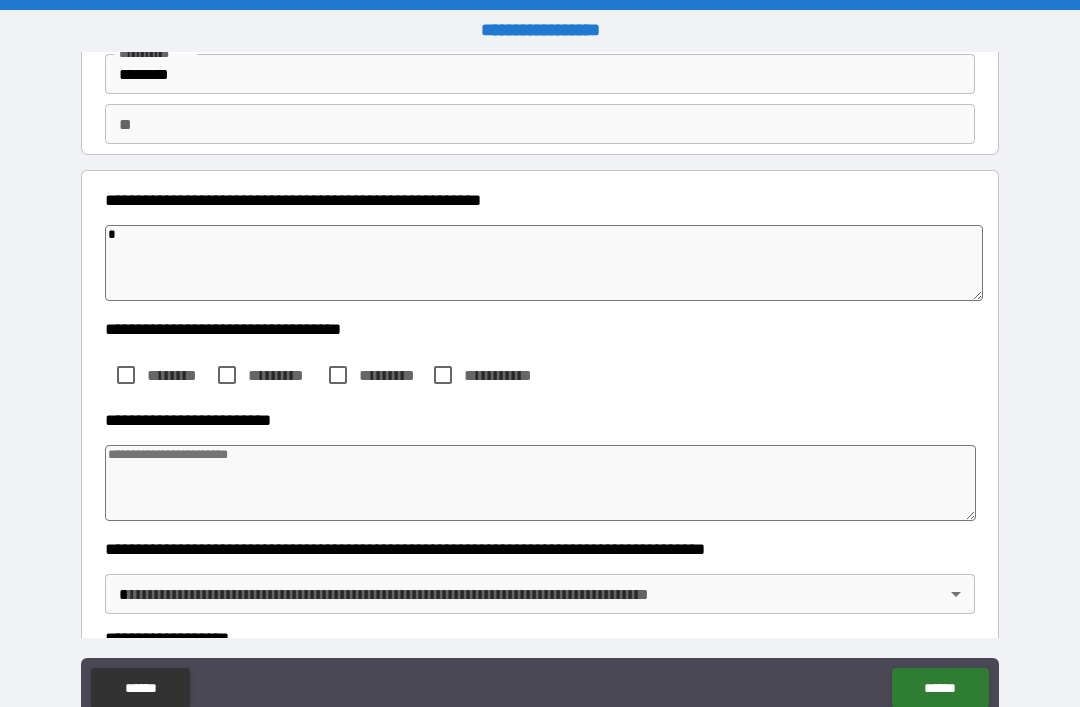 type on "**" 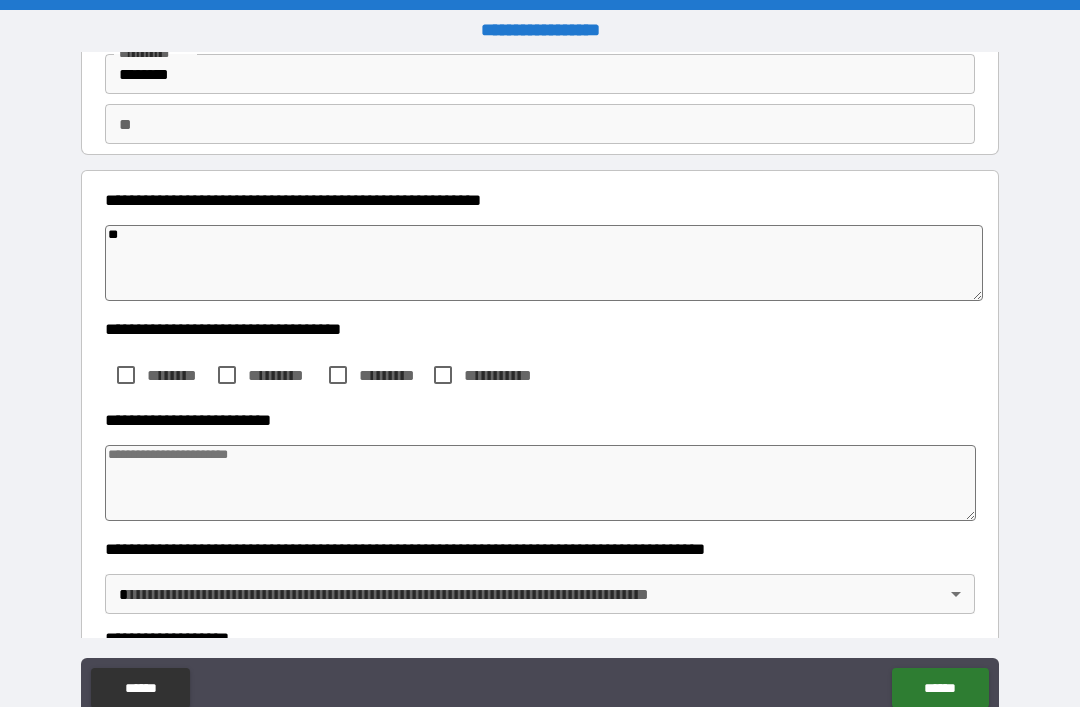 type on "*" 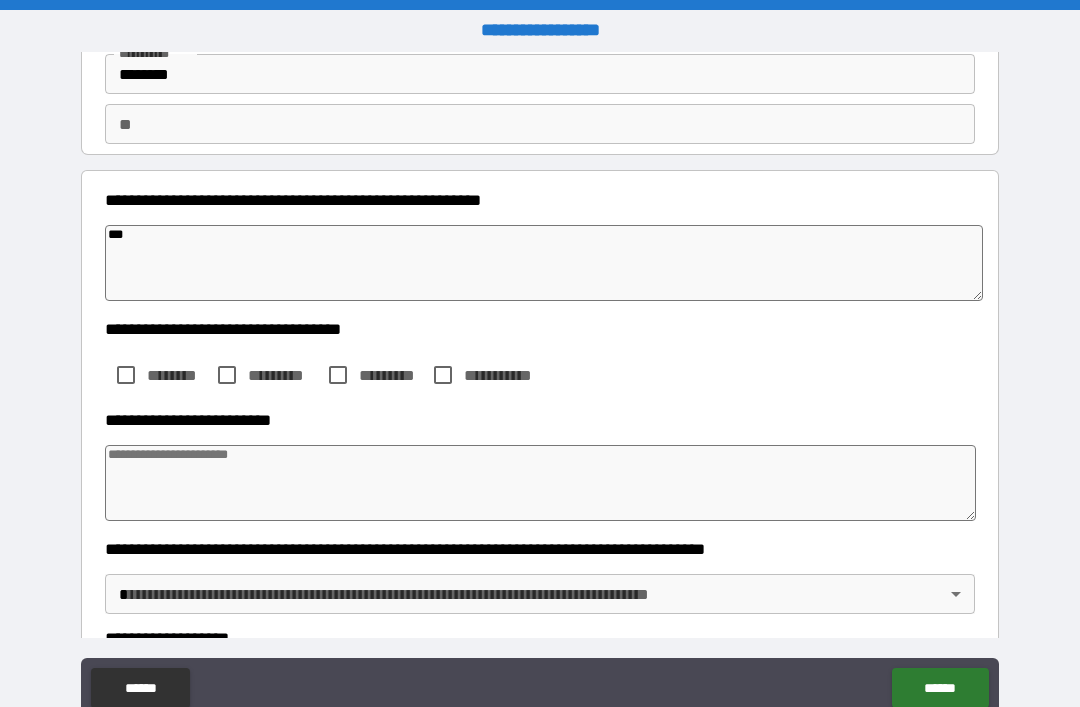 type on "*" 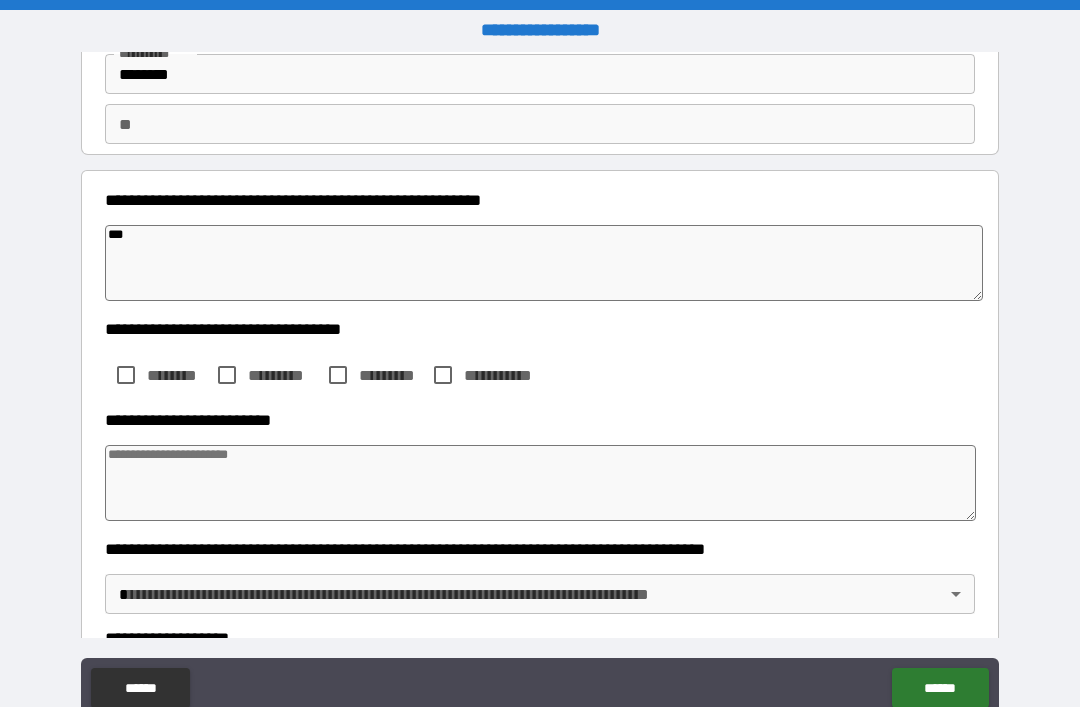 type on "*" 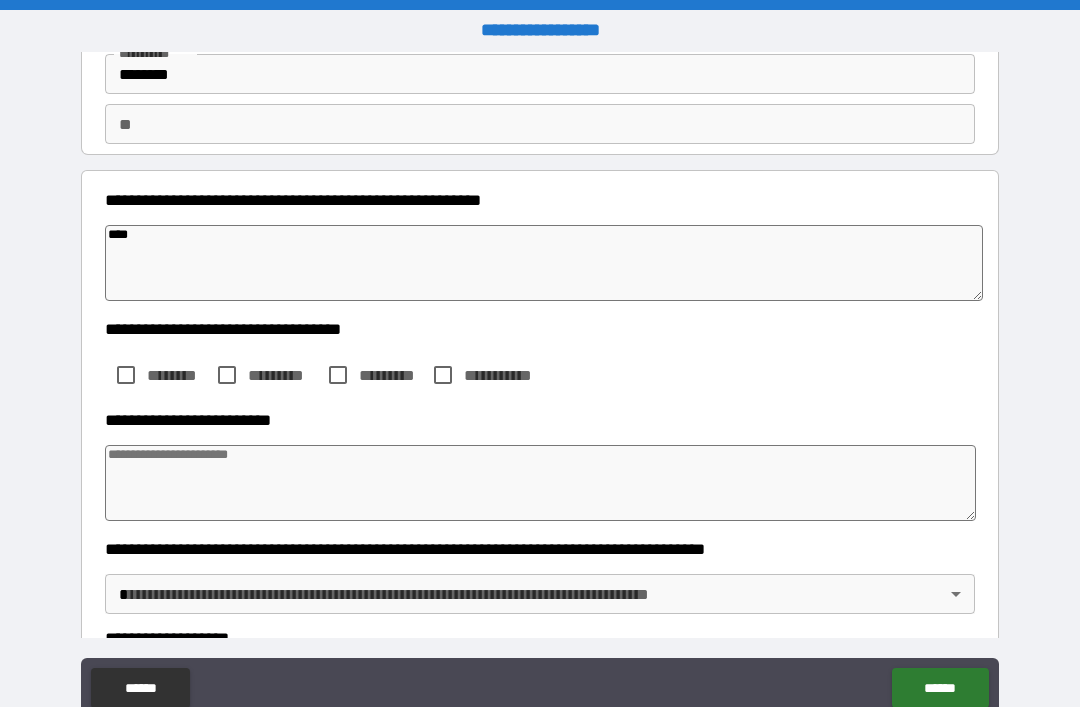 type on "*" 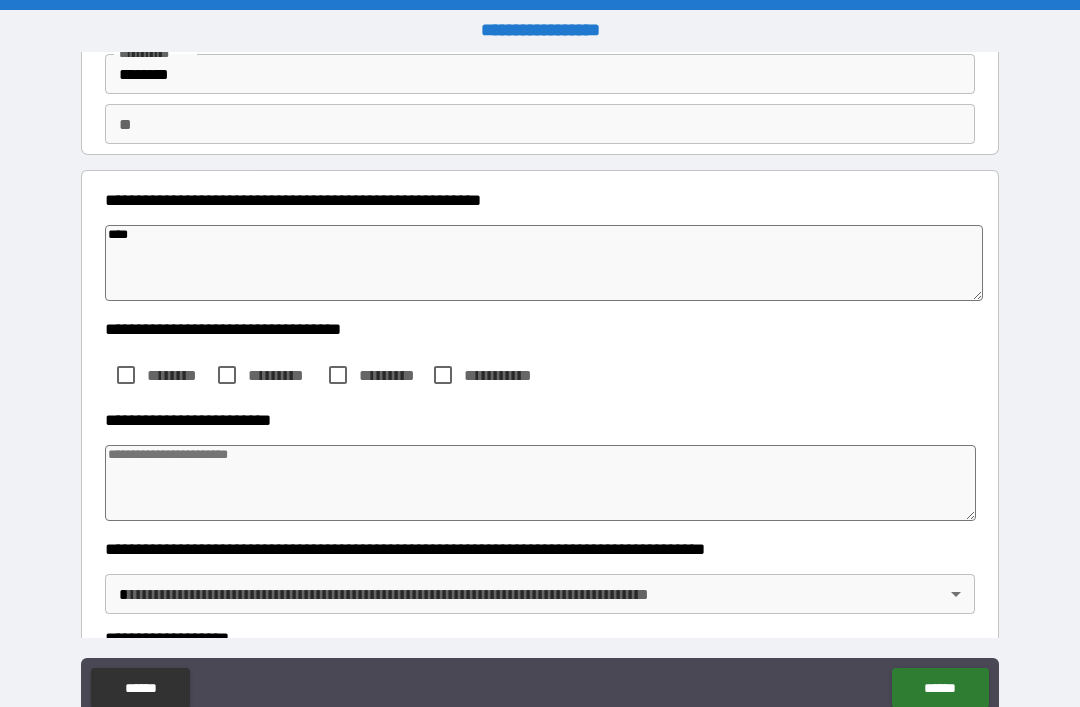 type on "*" 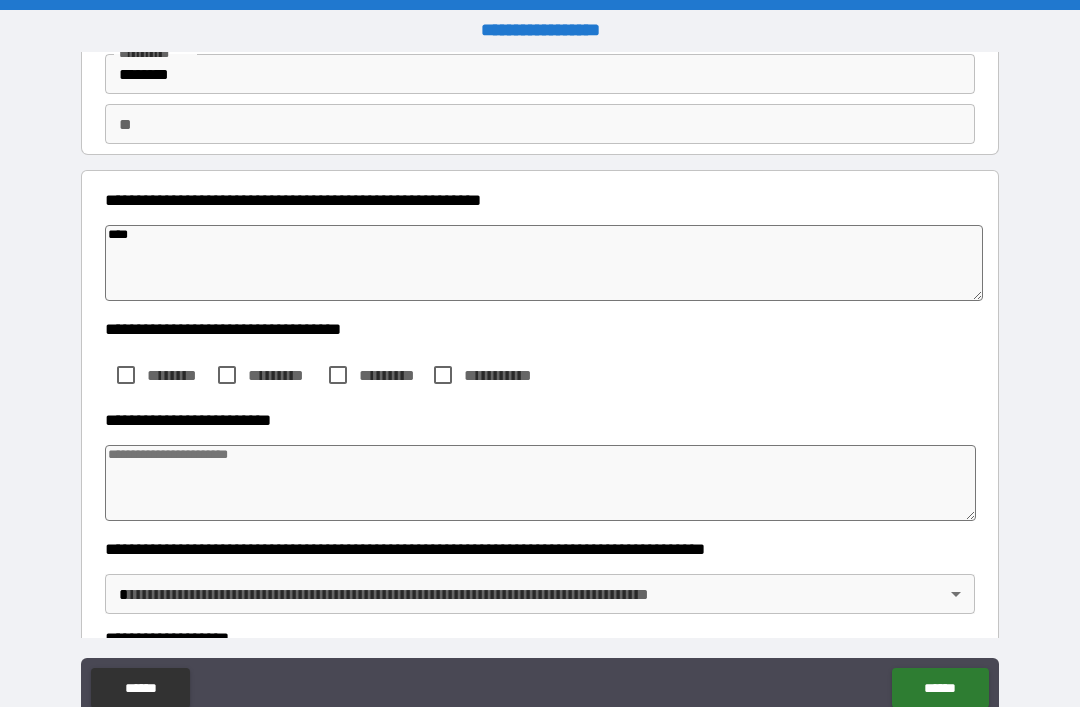 type on "*" 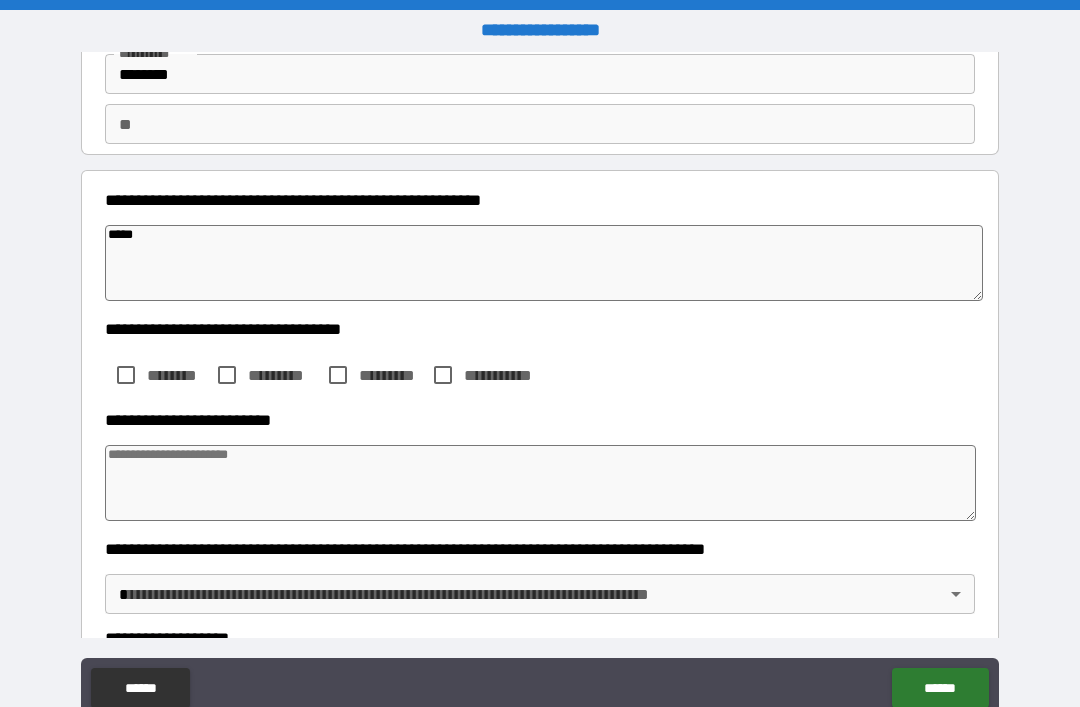 type on "*" 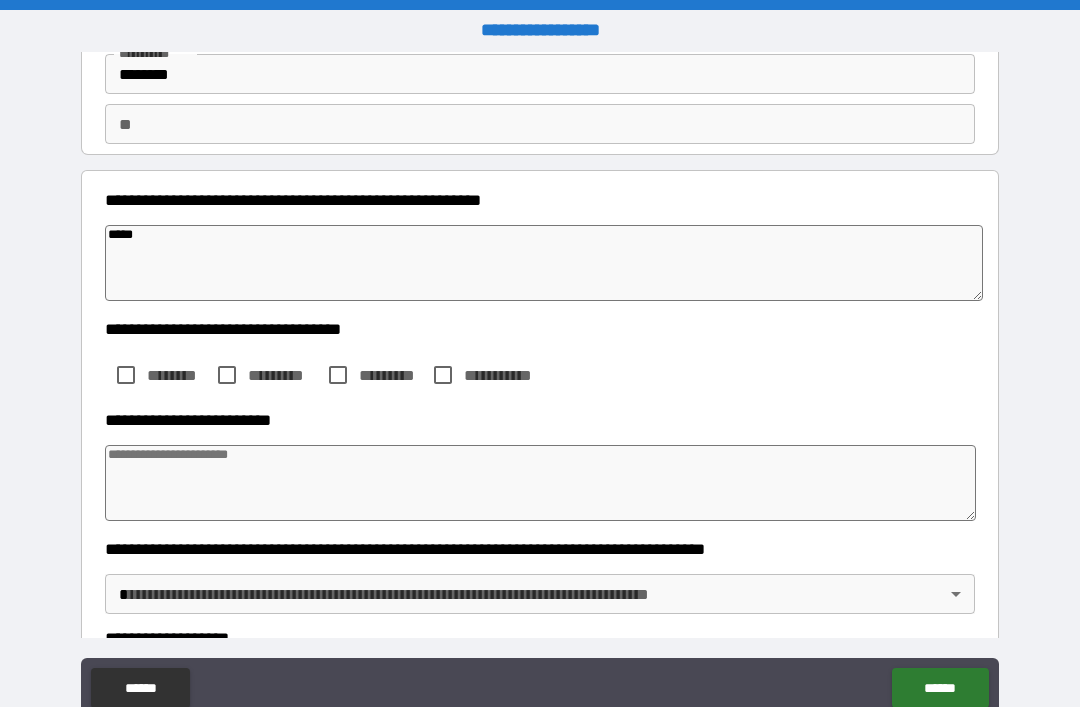 type on "*" 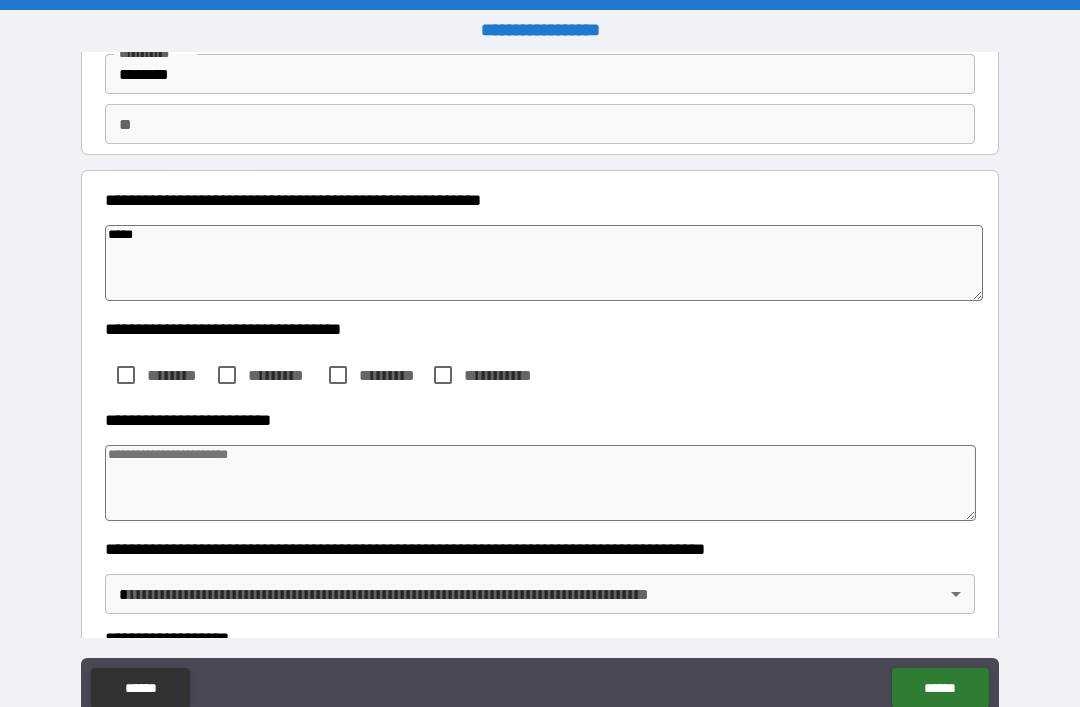 type on "*" 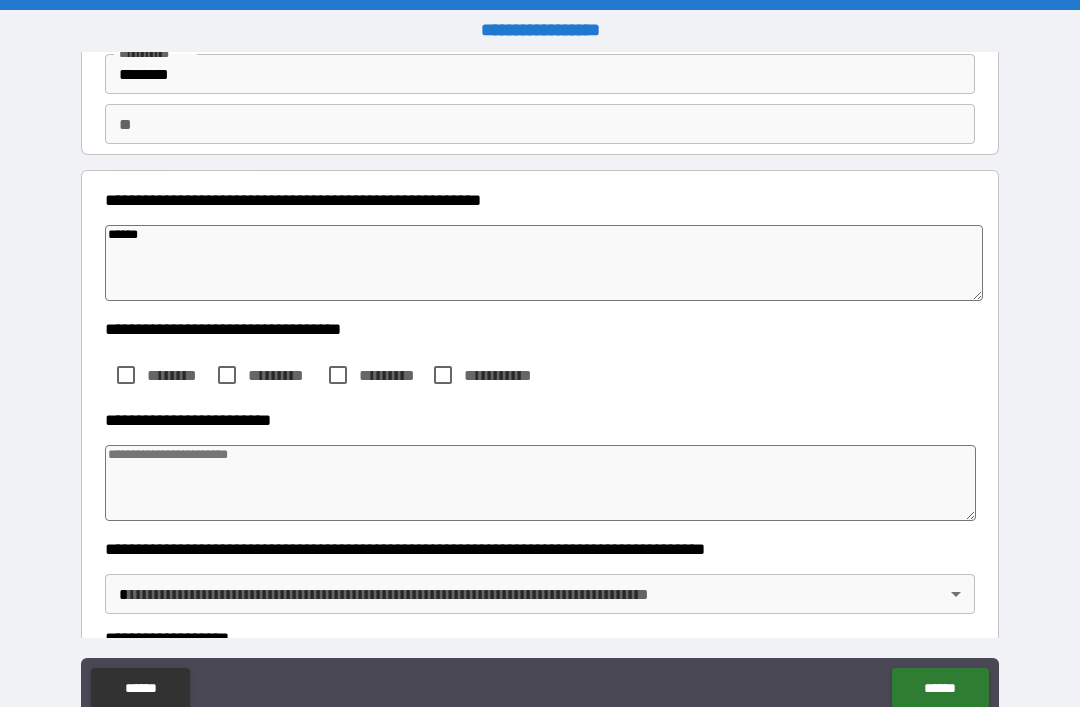 type on "*" 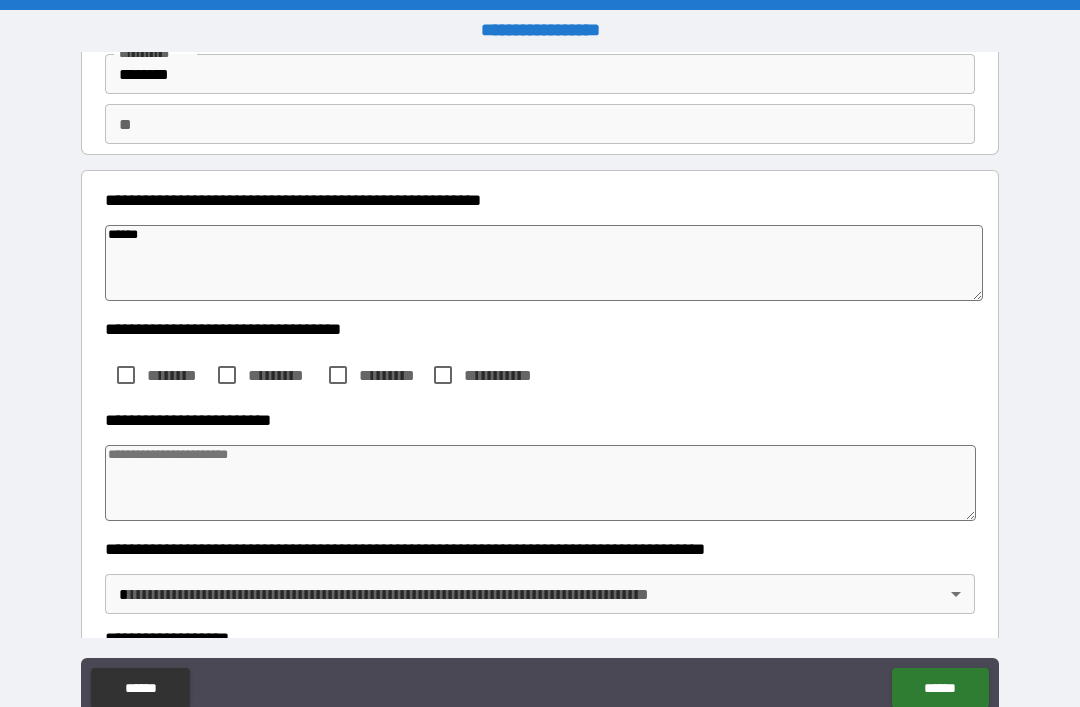 type on "*" 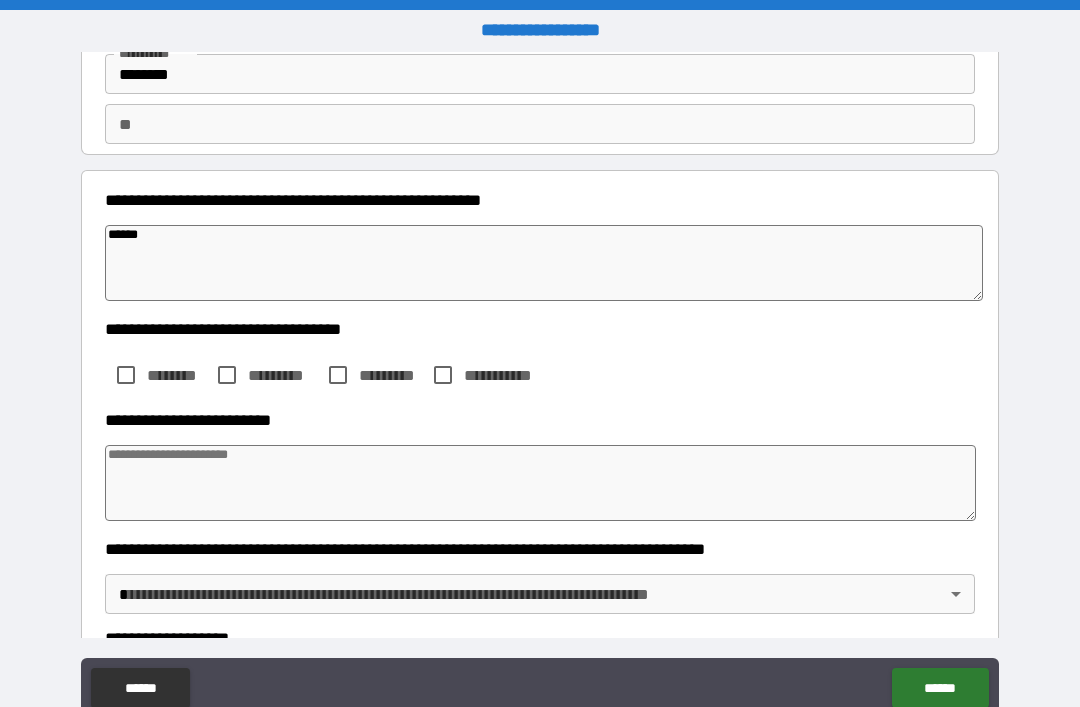 type on "*" 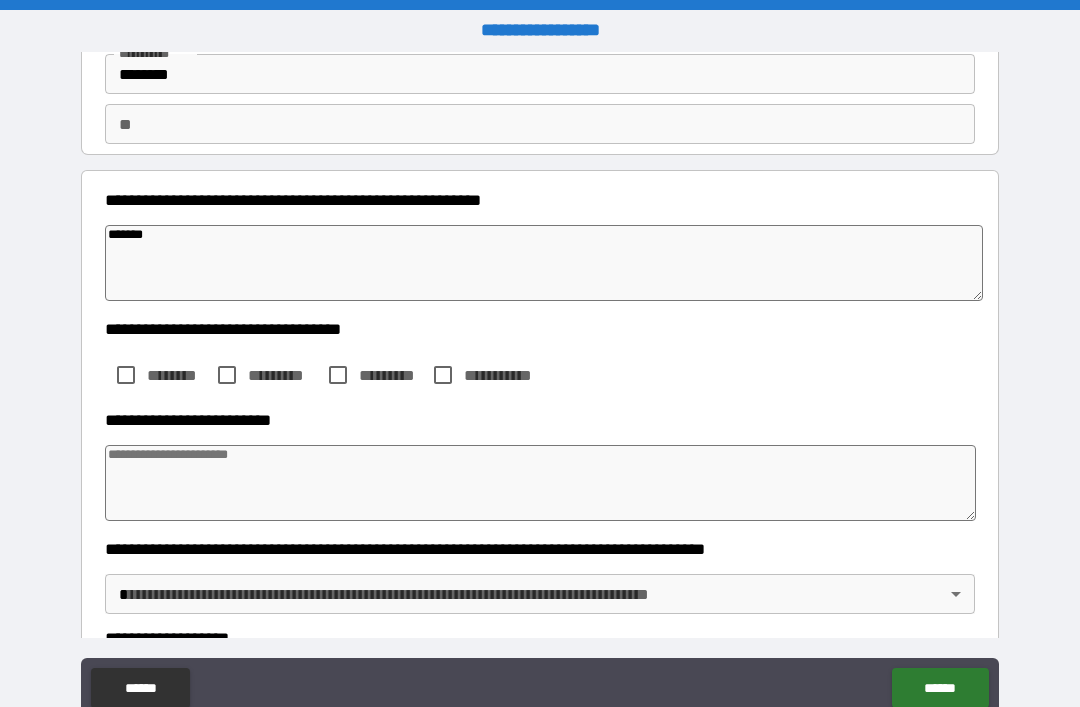 type on "*" 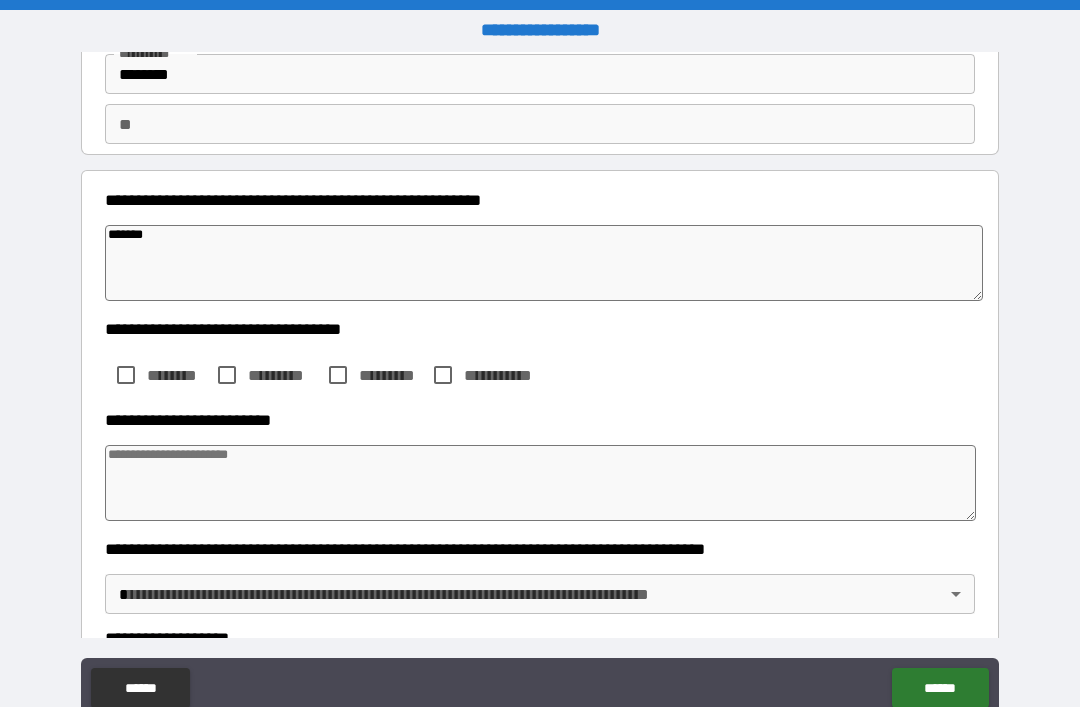 type on "*" 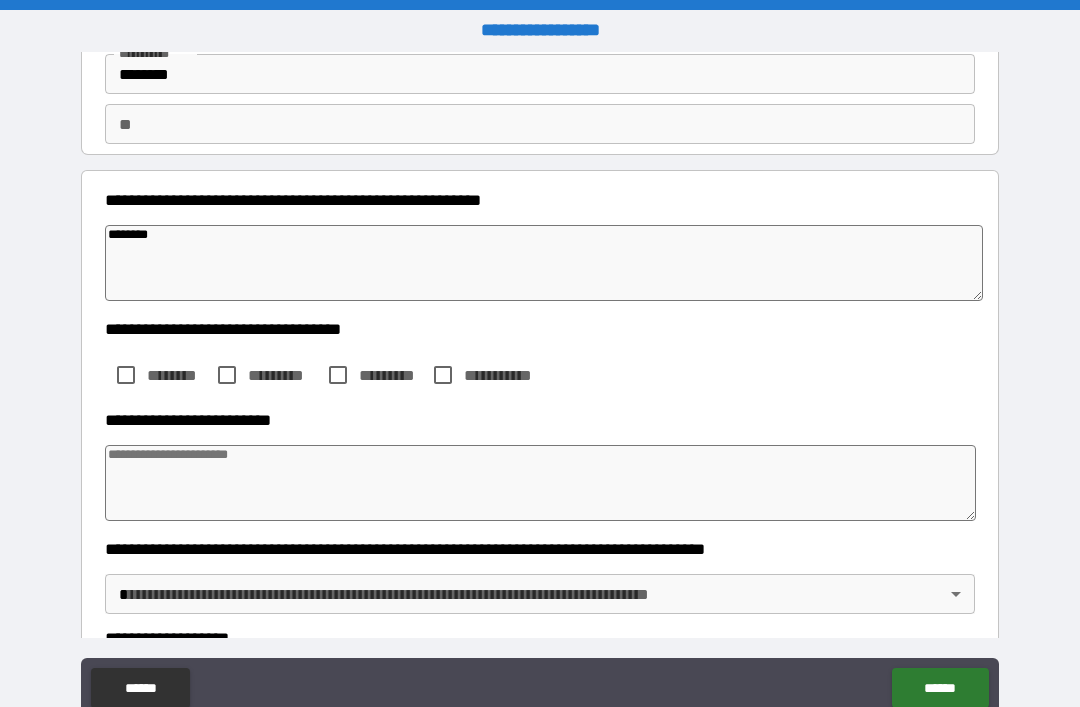 type on "*" 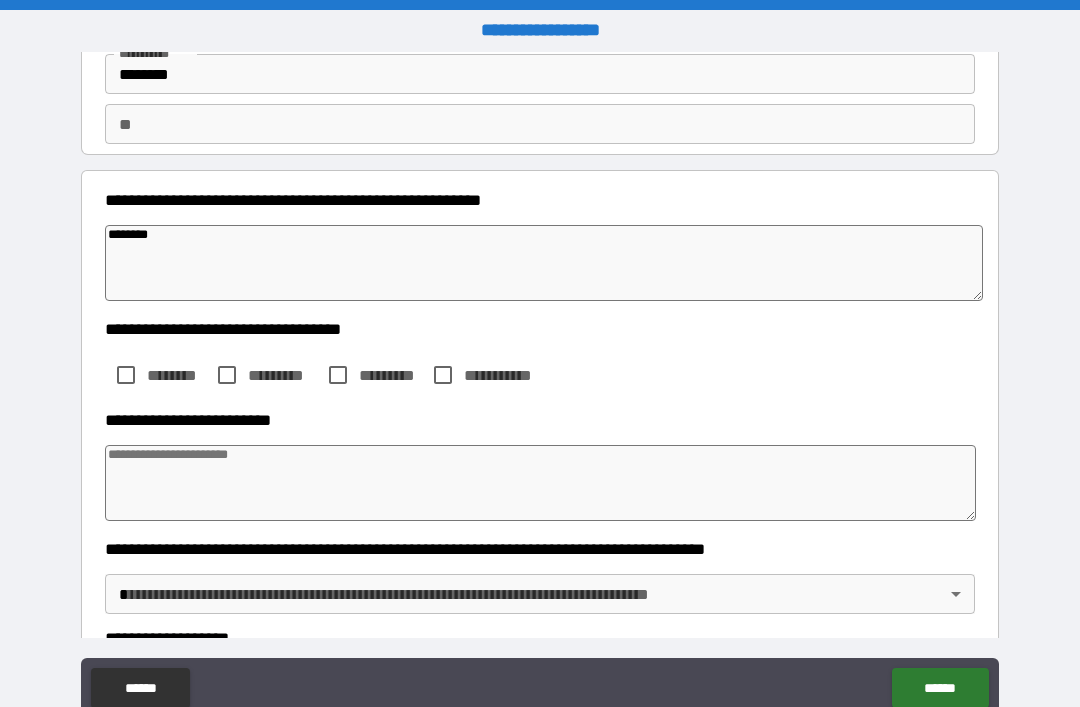 type on "*" 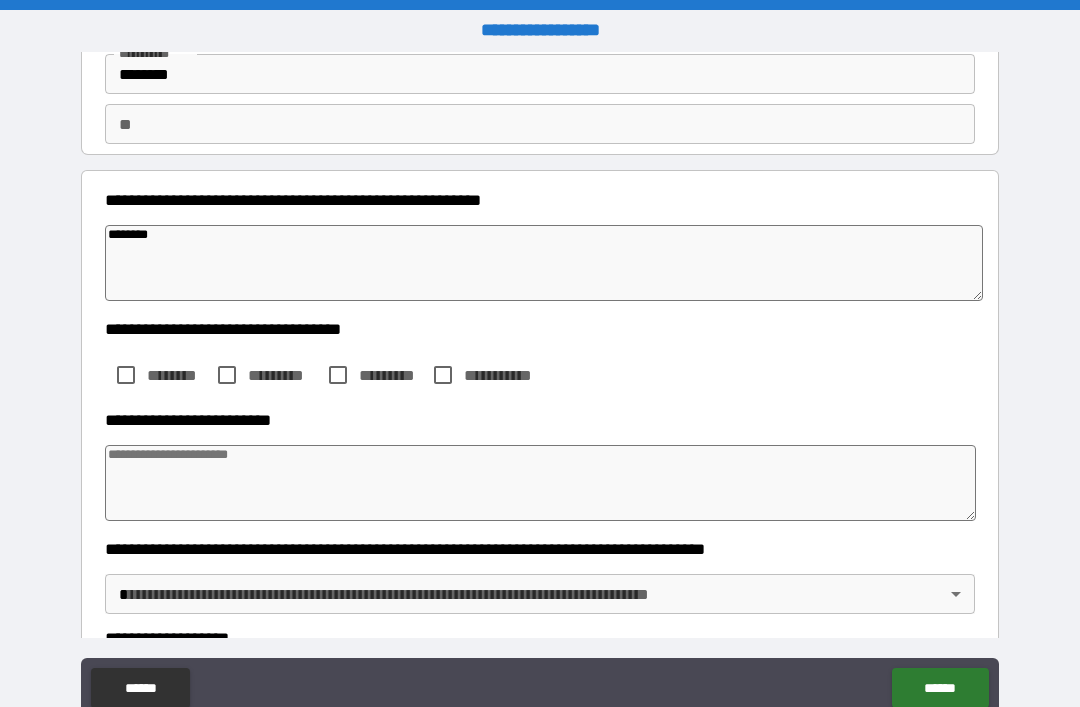 type on "*" 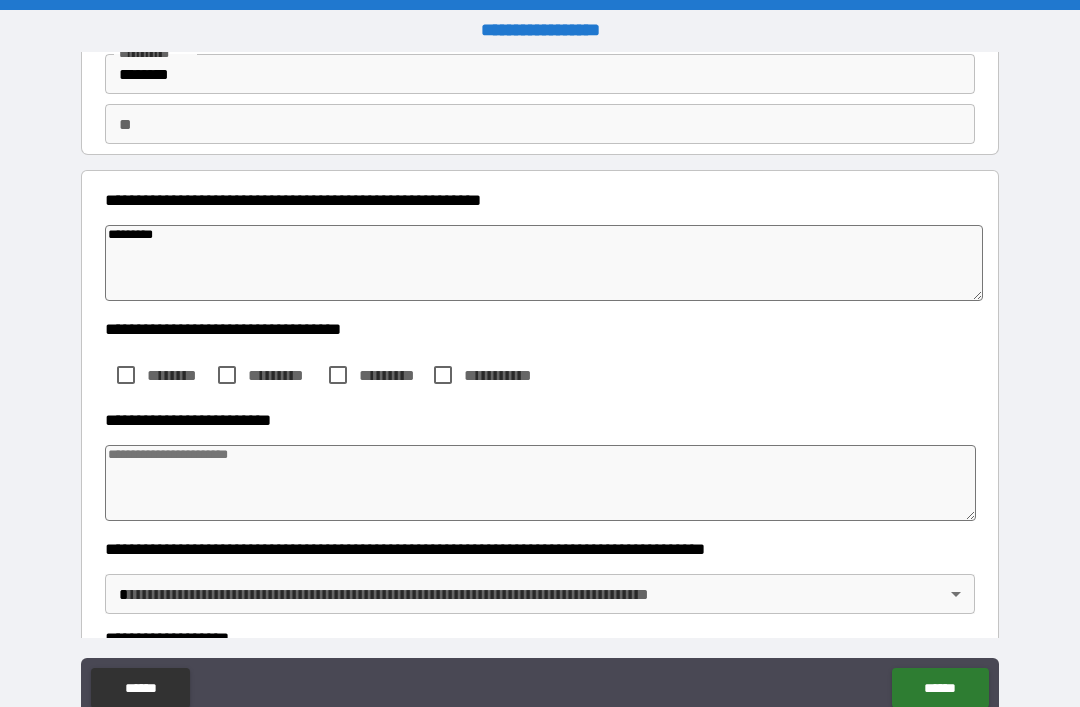 type on "*" 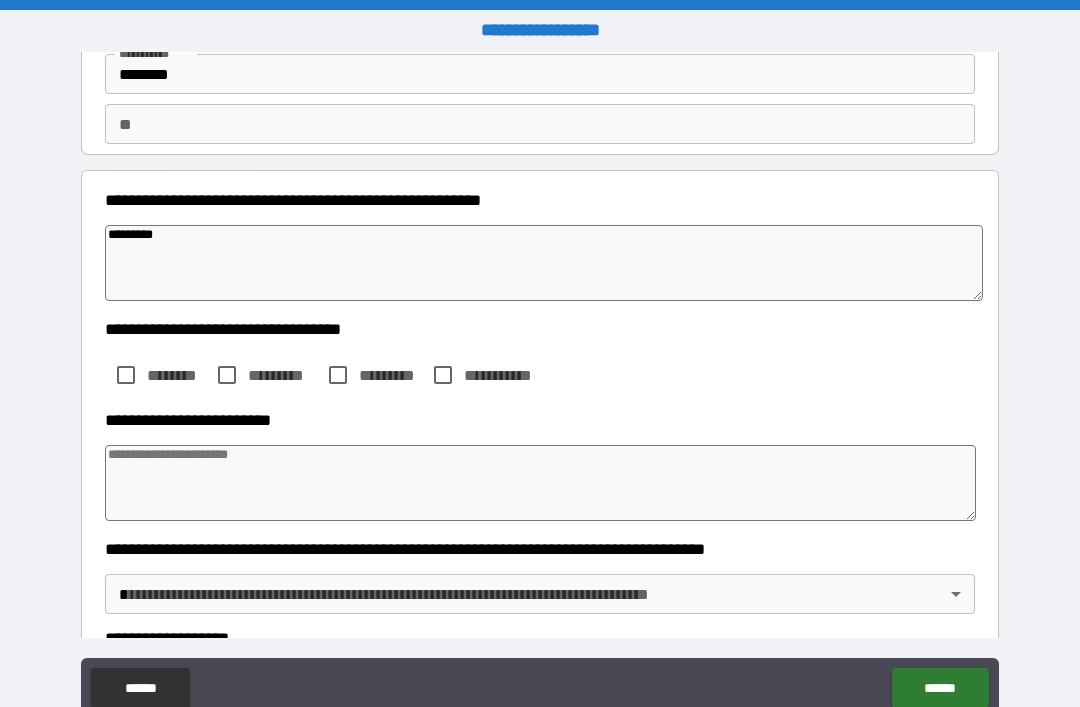 type on "*" 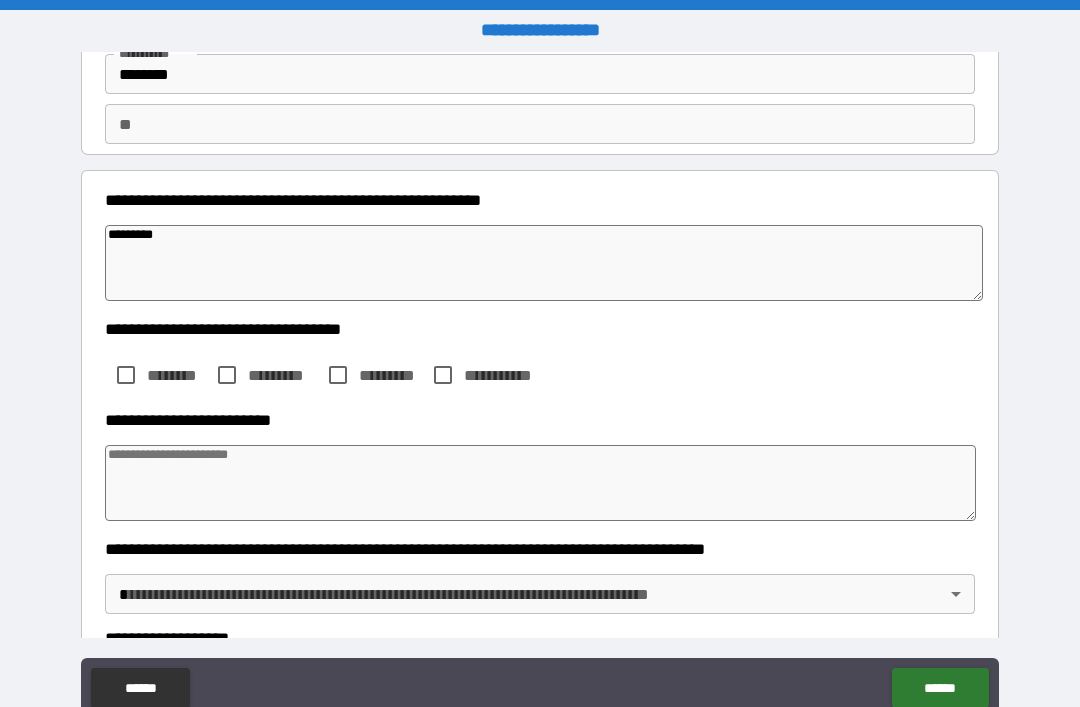 type on "**********" 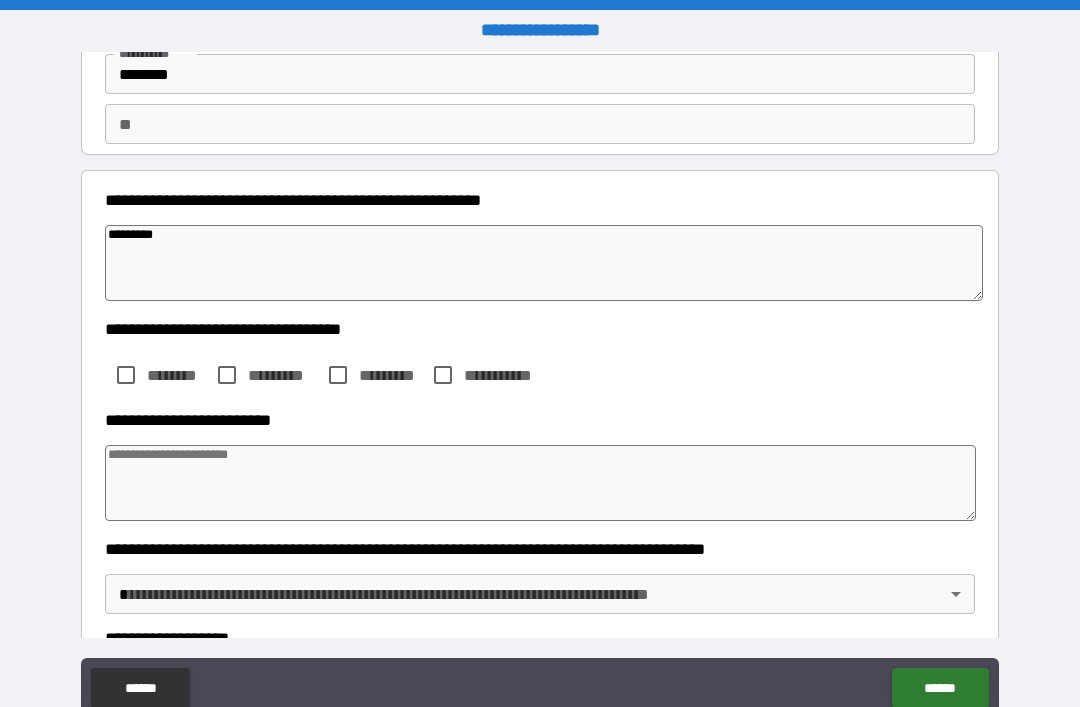 type on "*" 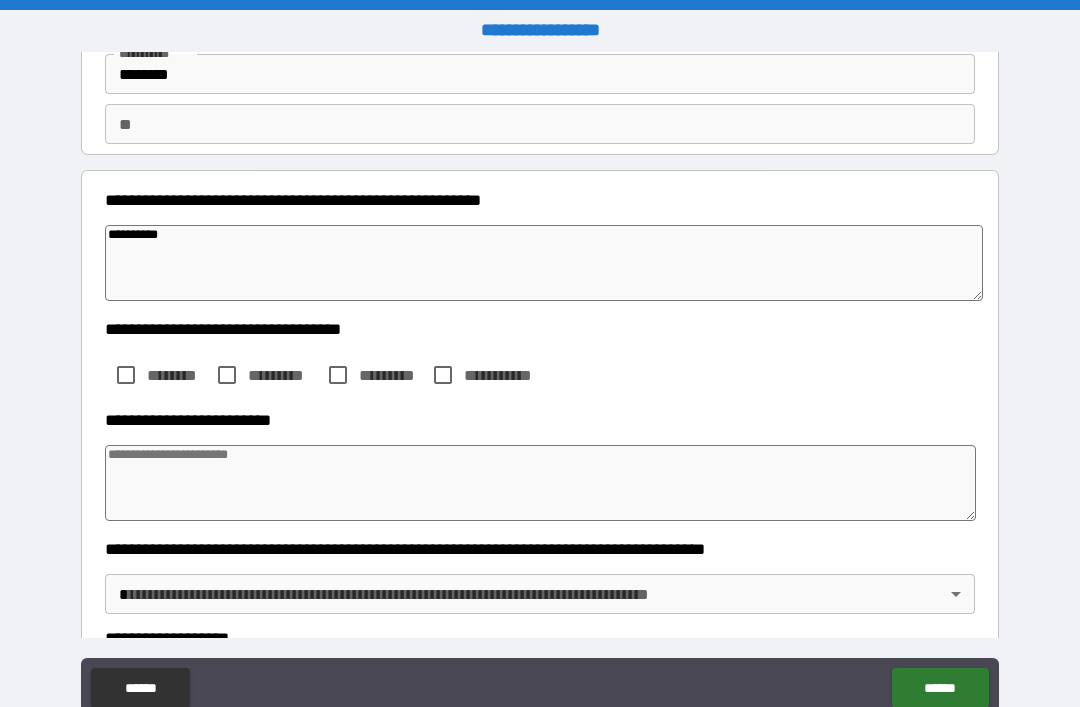 type on "*" 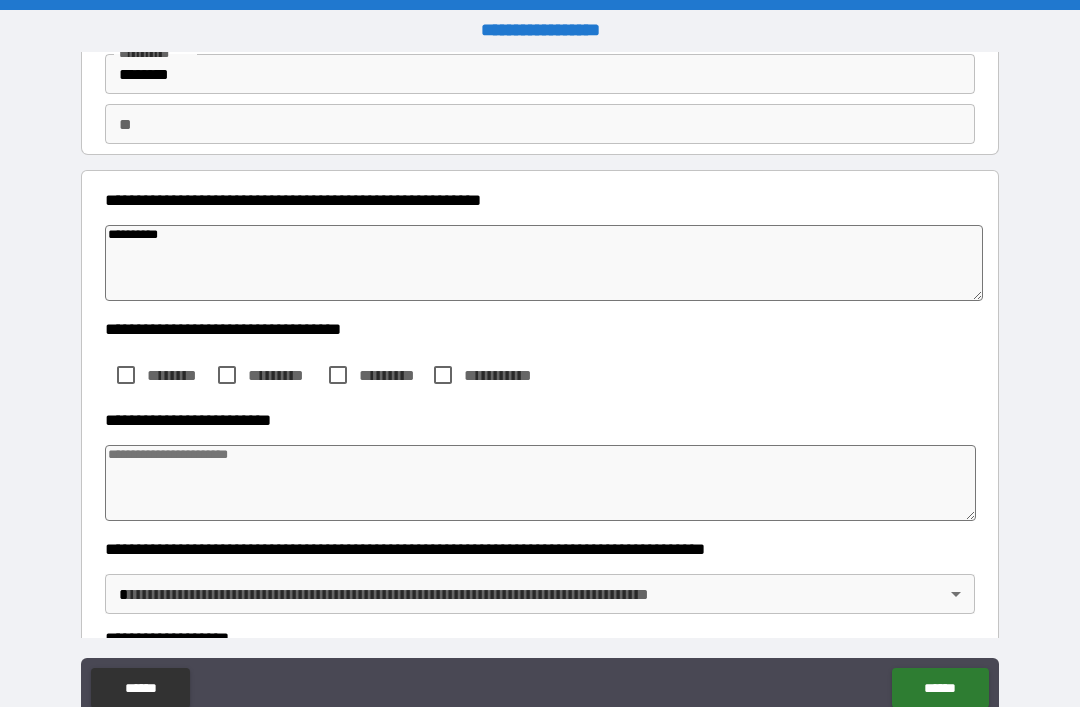 type on "*" 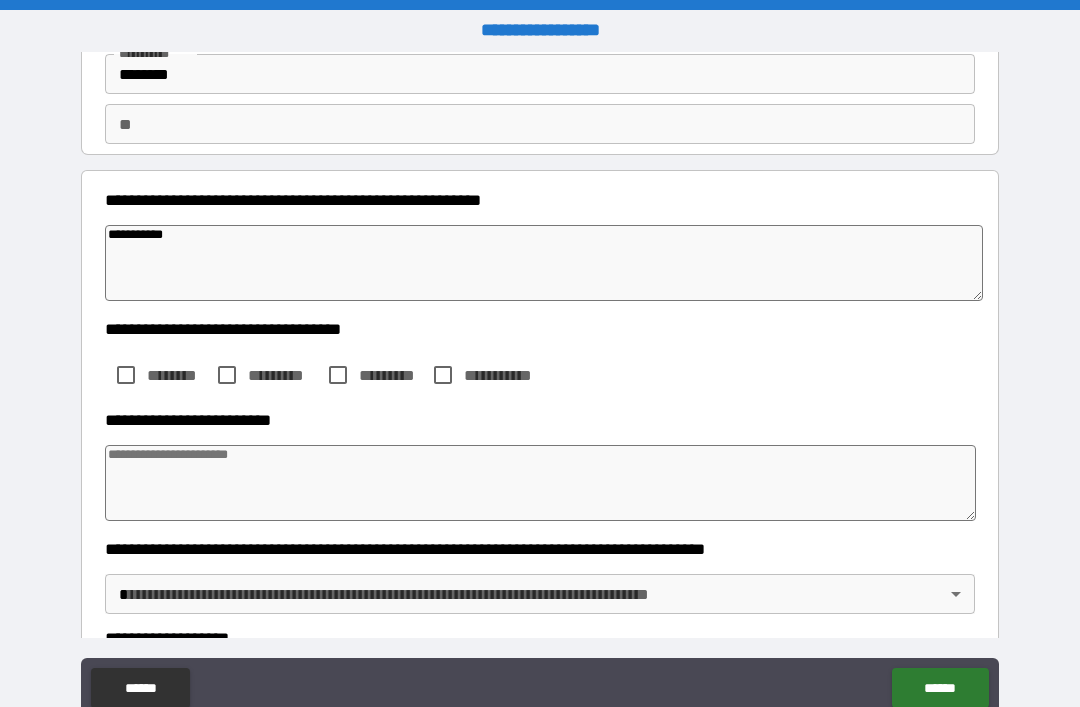 type on "*" 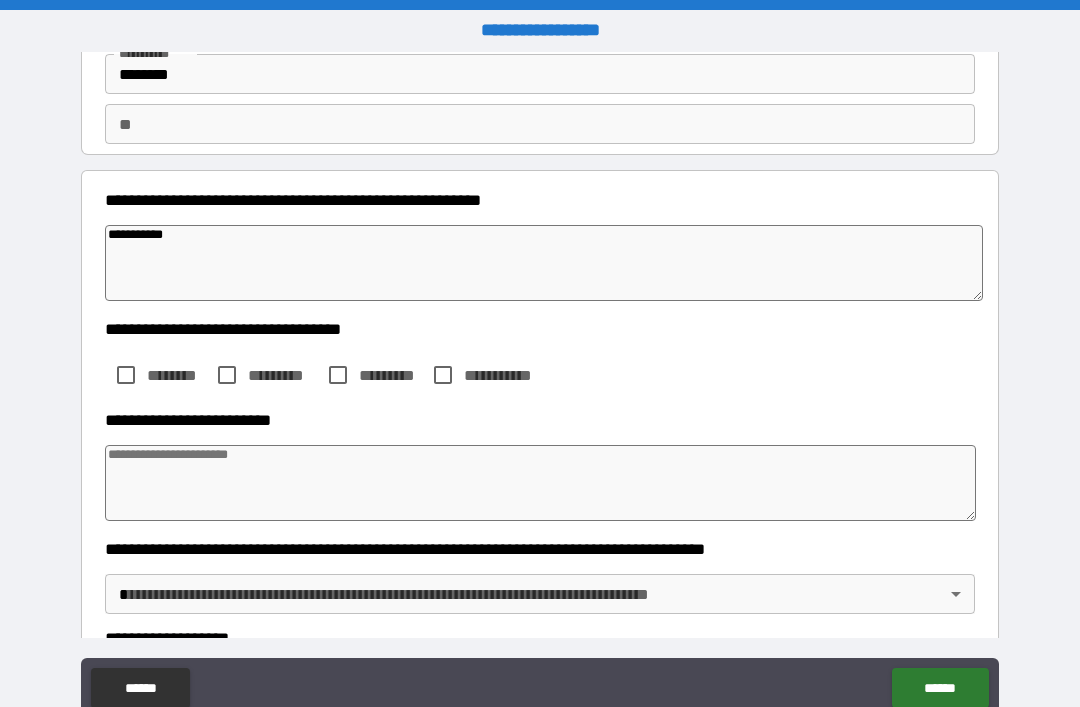 type on "**********" 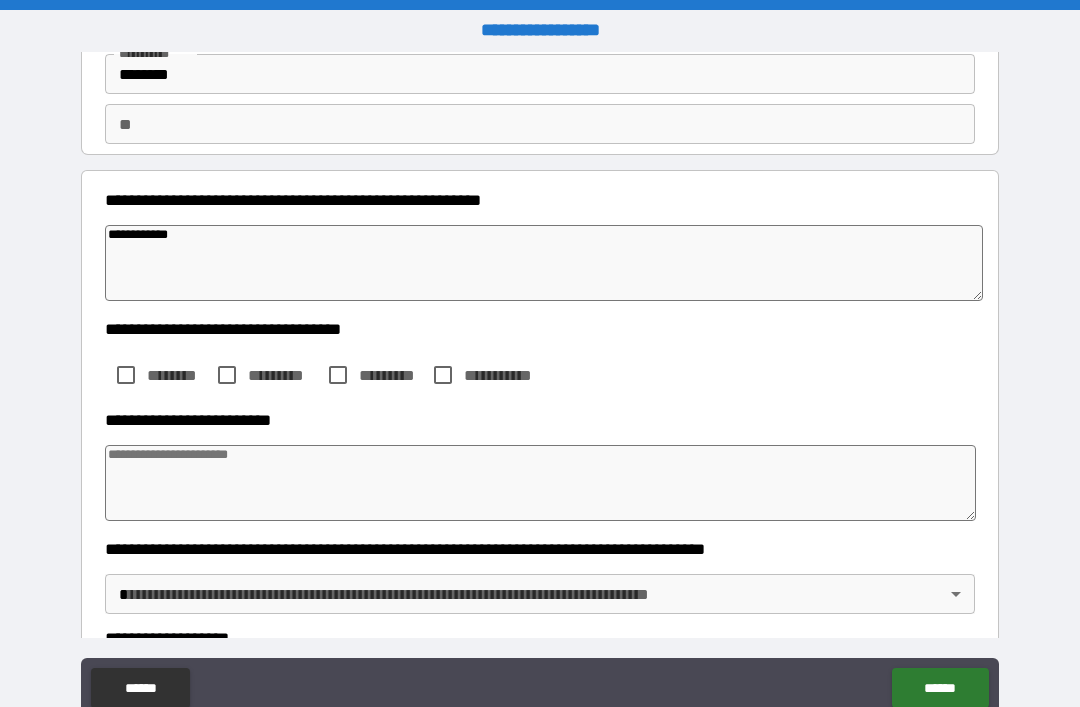 type on "*" 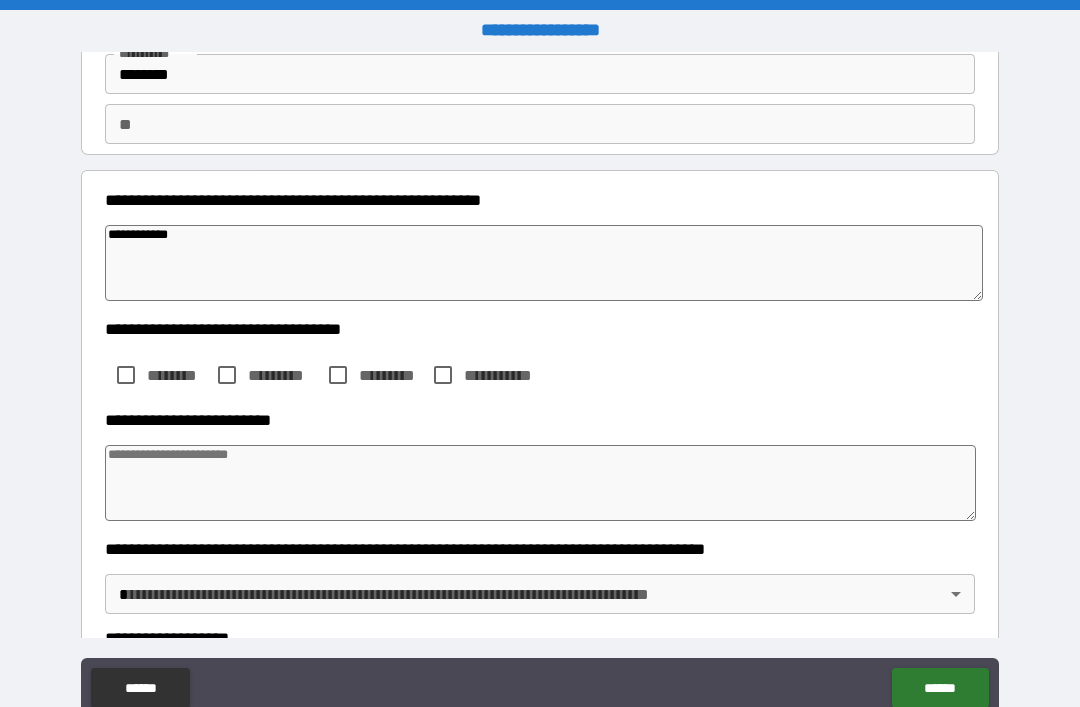 type on "*" 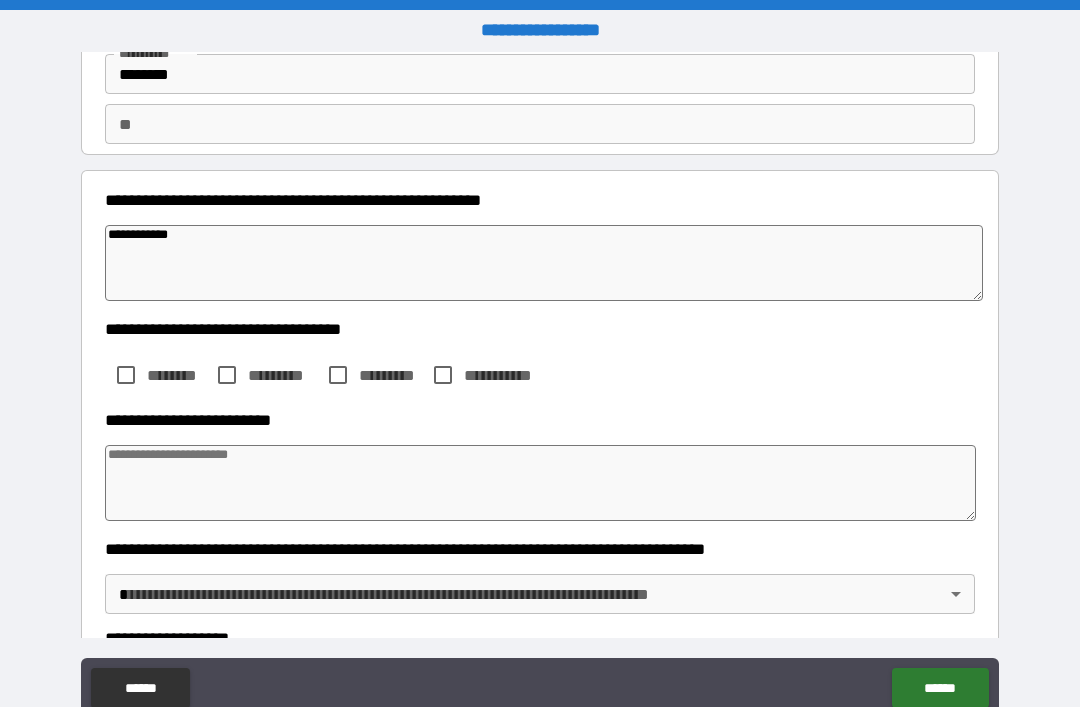 type on "*" 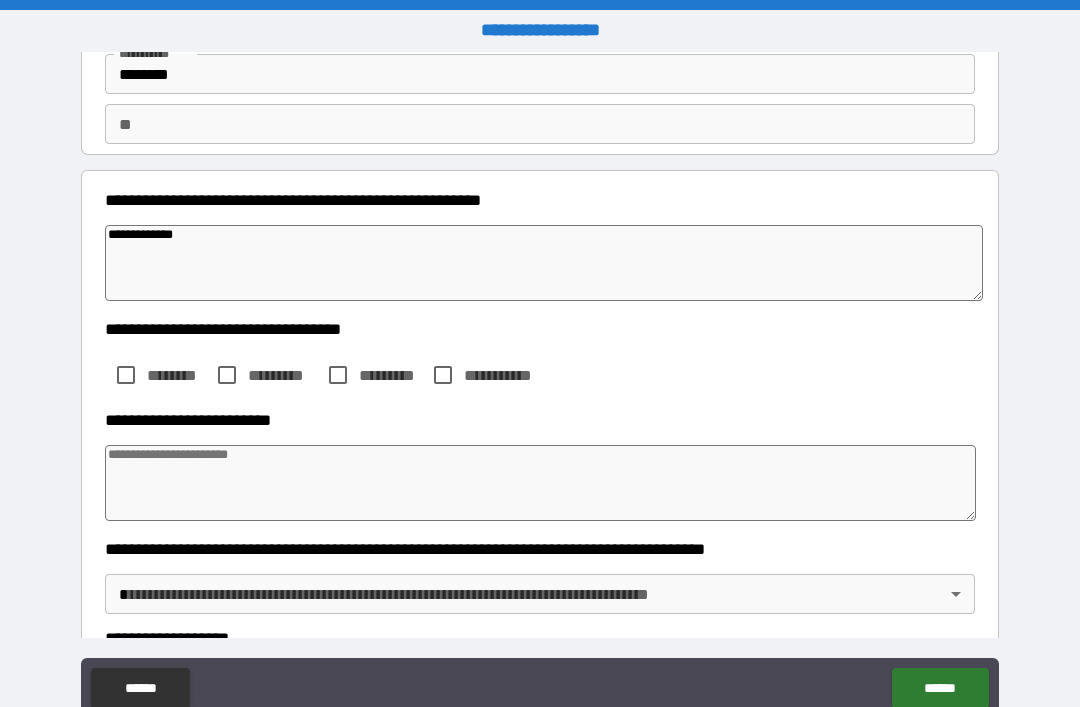 type on "*" 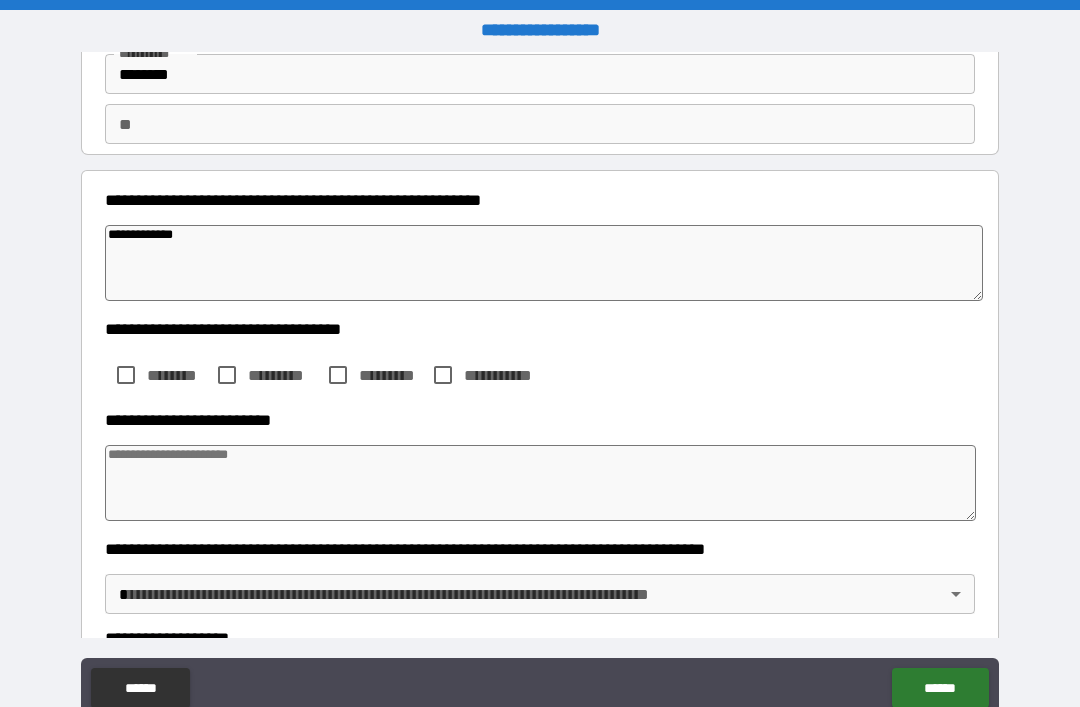 type on "*" 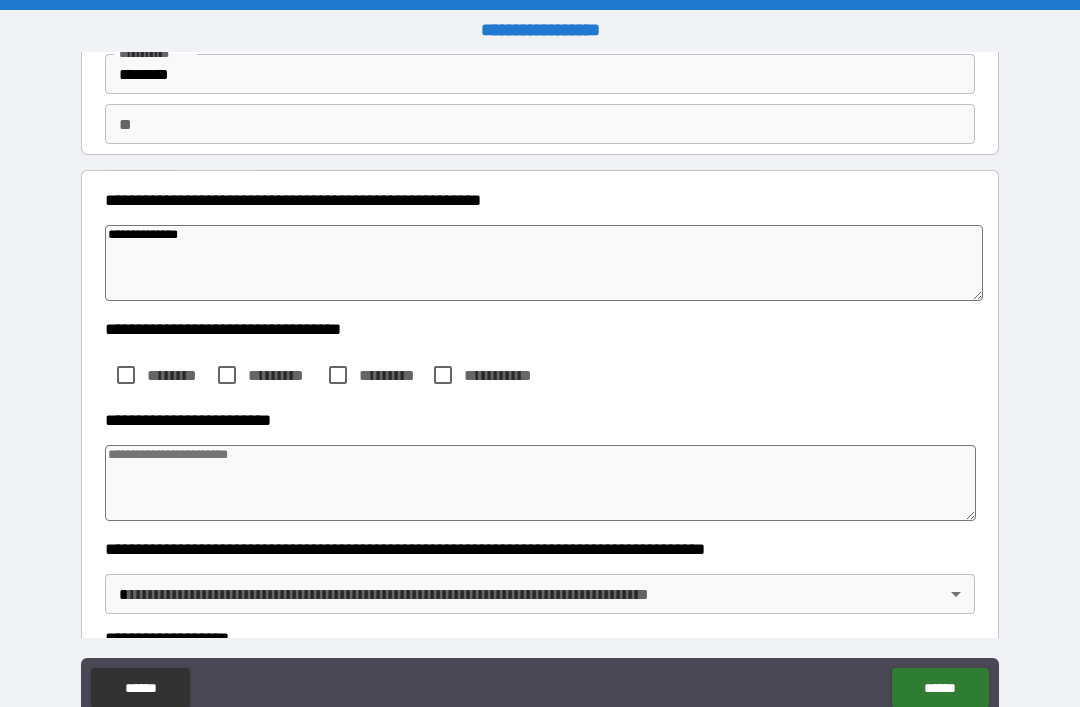 type on "*" 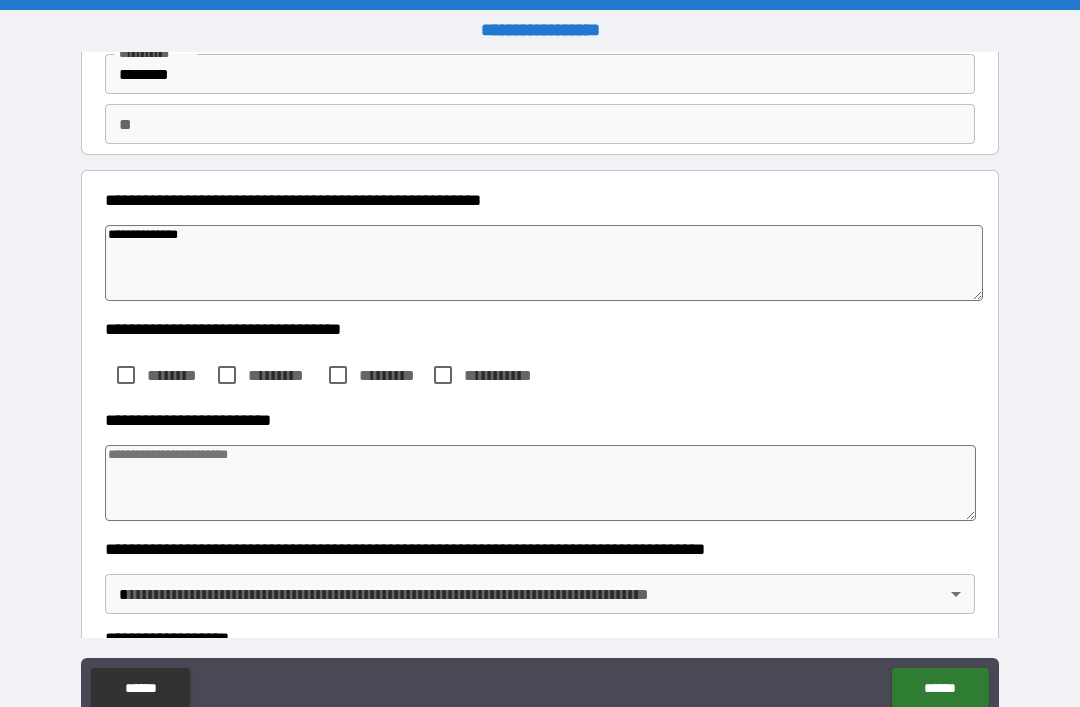 type on "*" 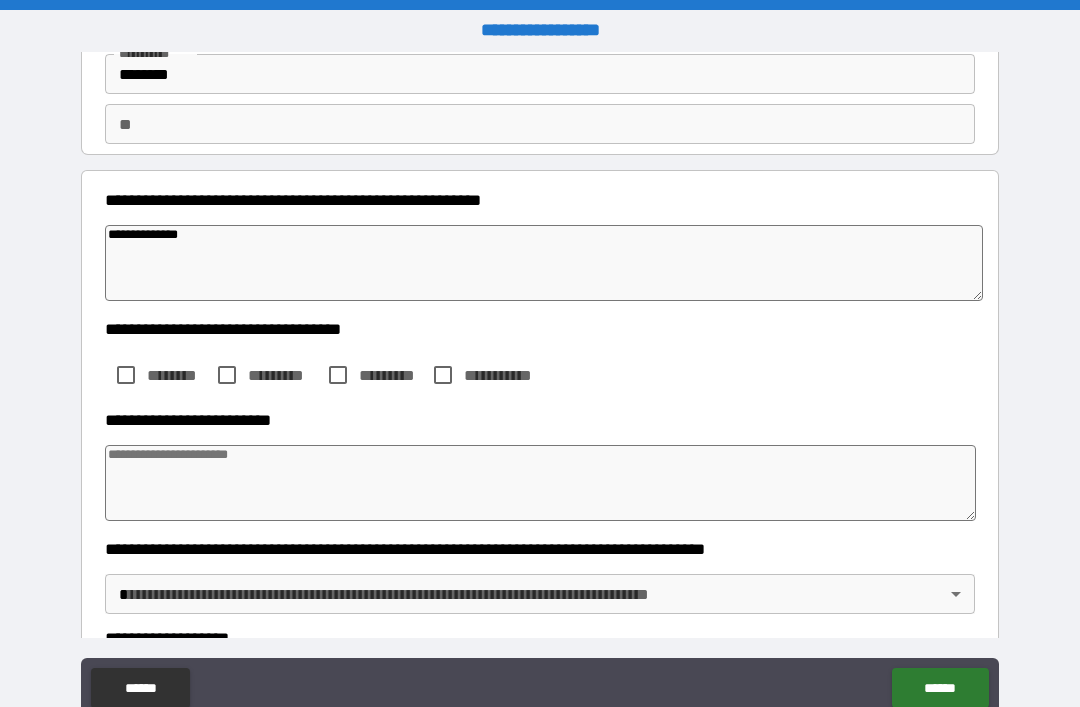 type on "*" 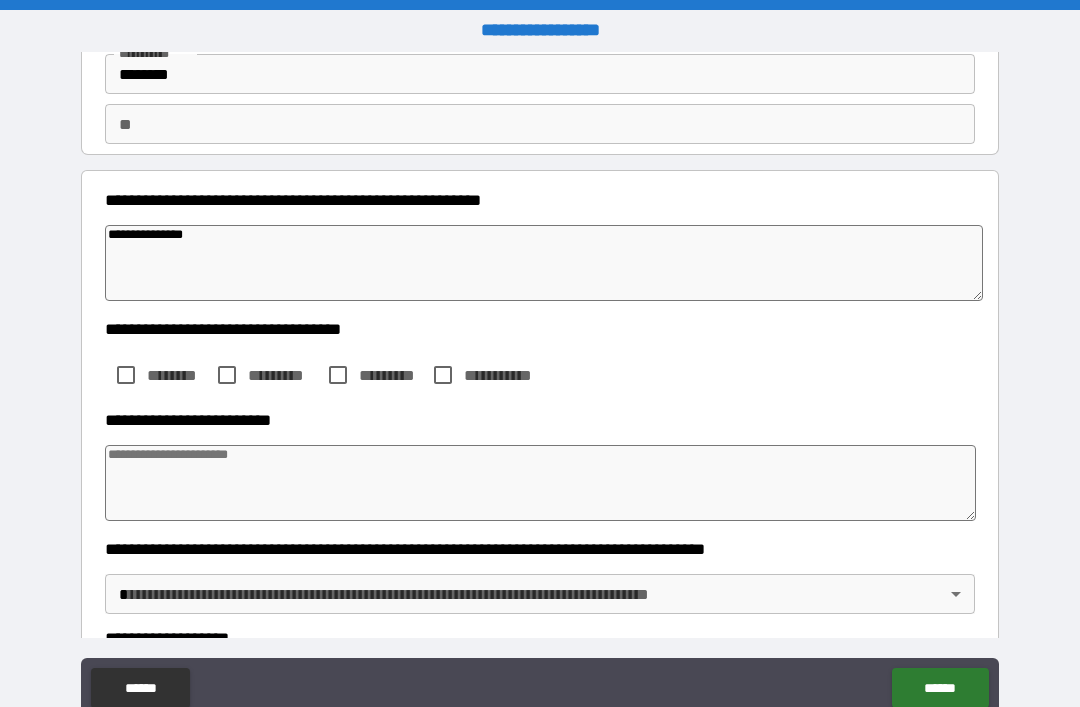 type on "*" 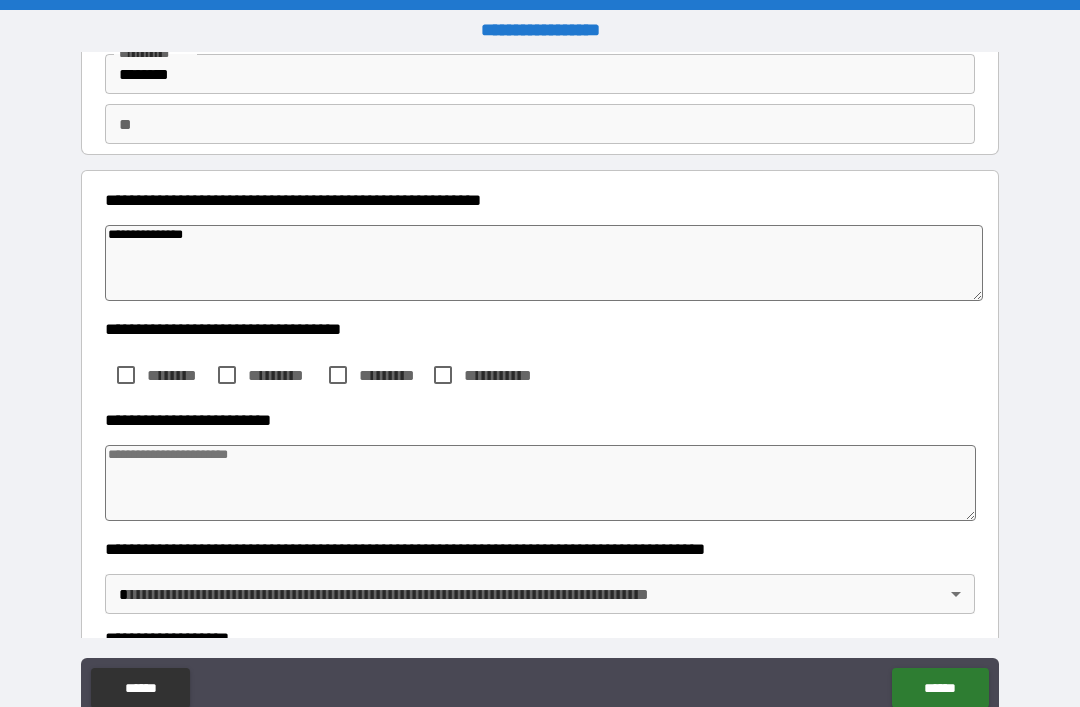 type on "*" 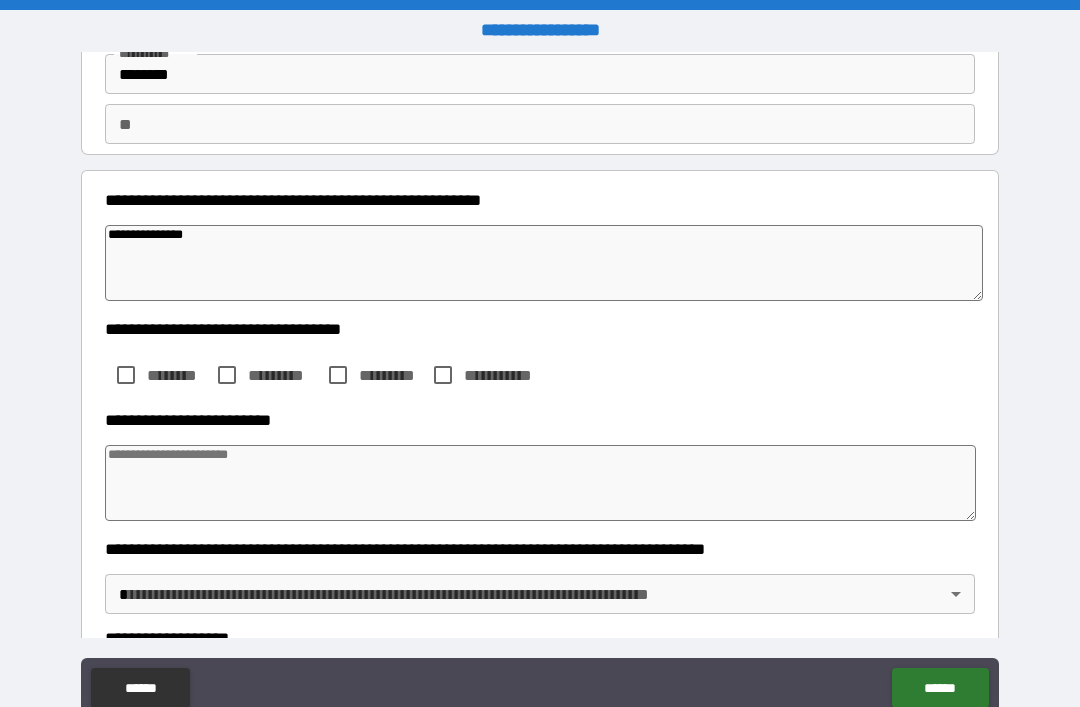 type on "*" 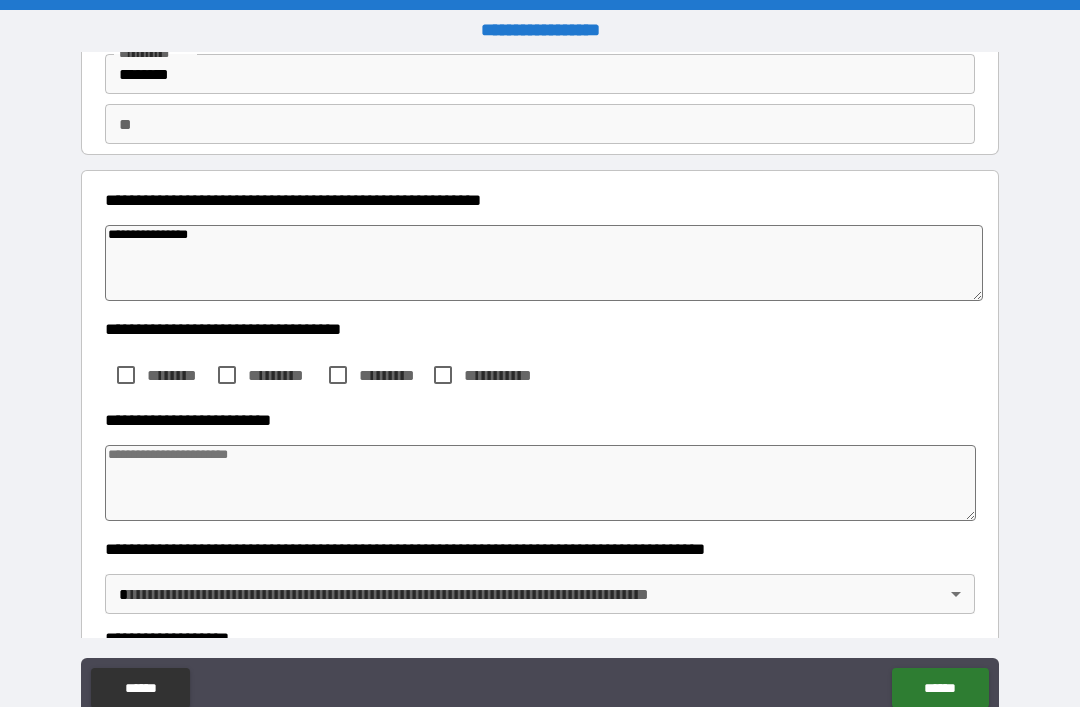 type on "*" 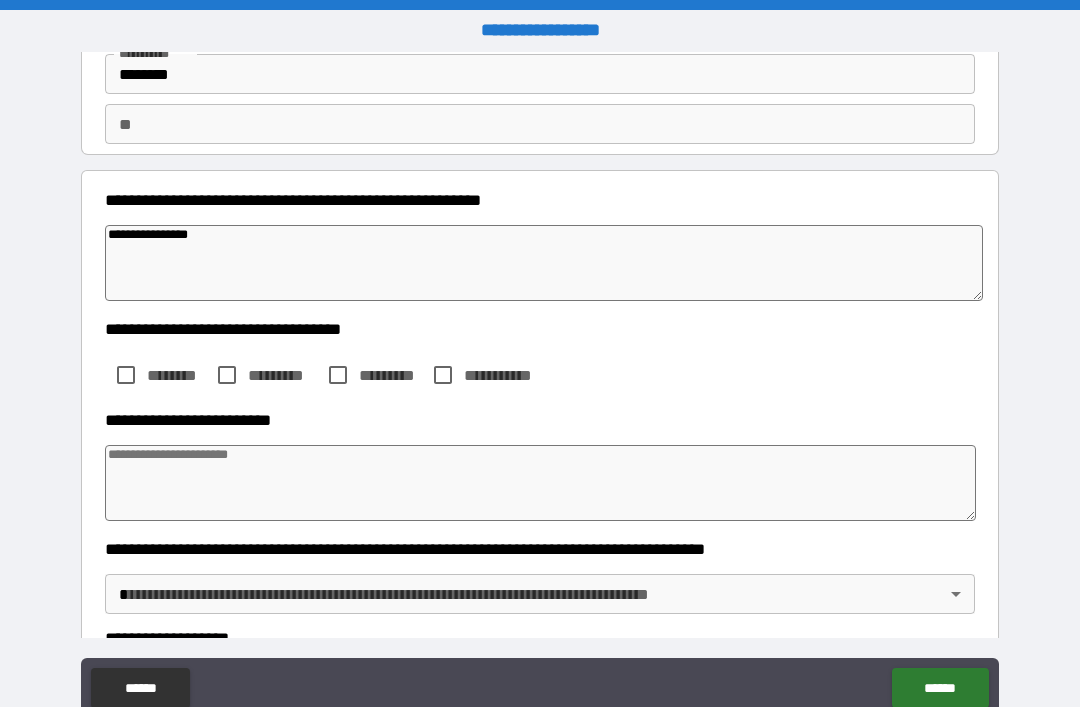 type on "**********" 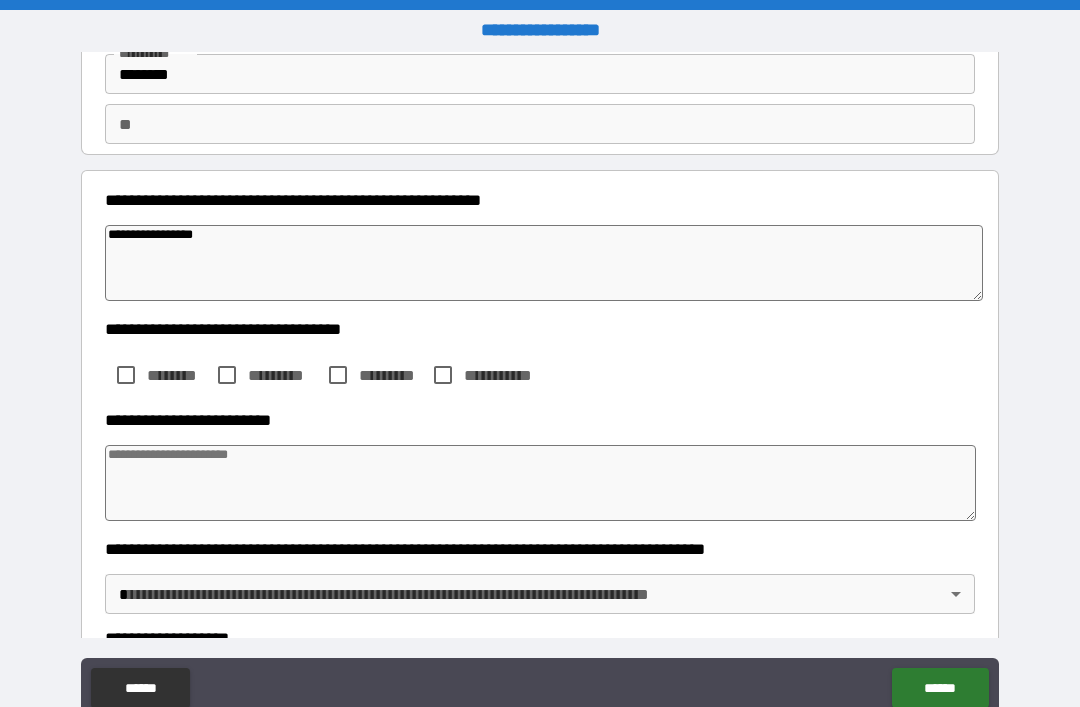 type on "*" 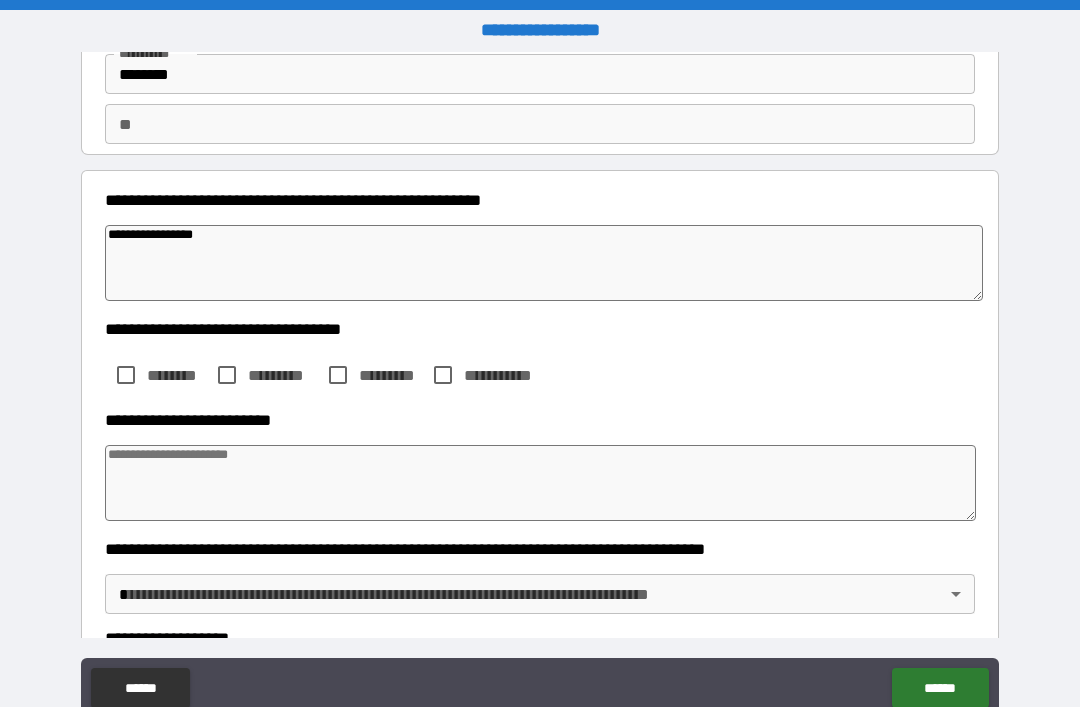 type on "*" 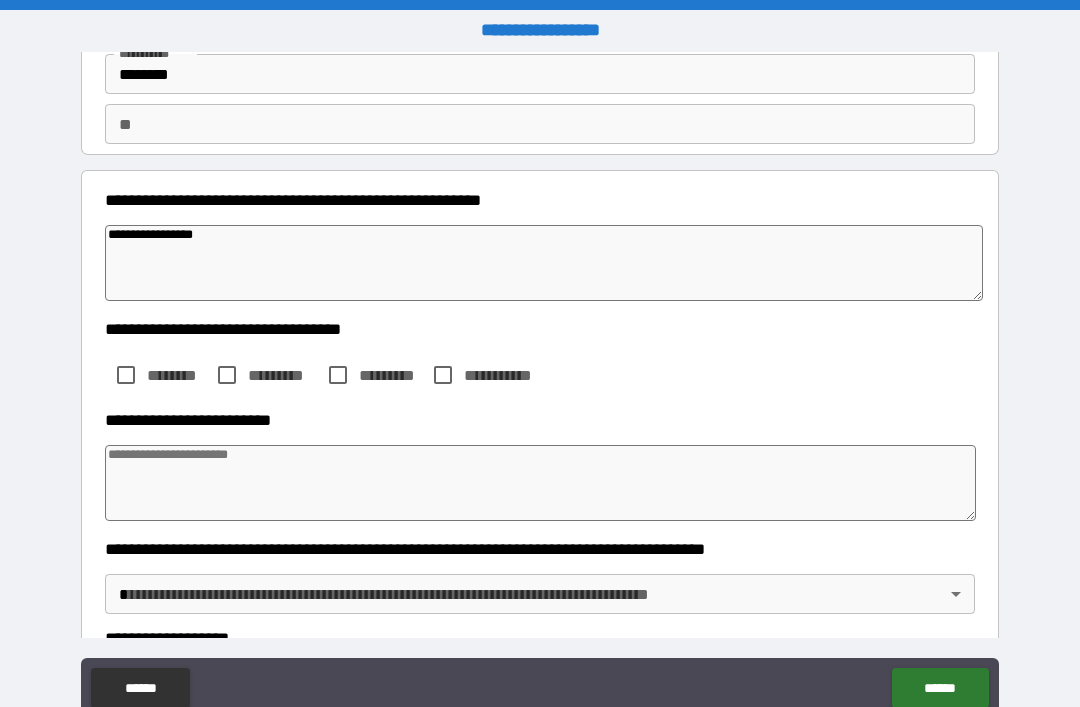 type on "*" 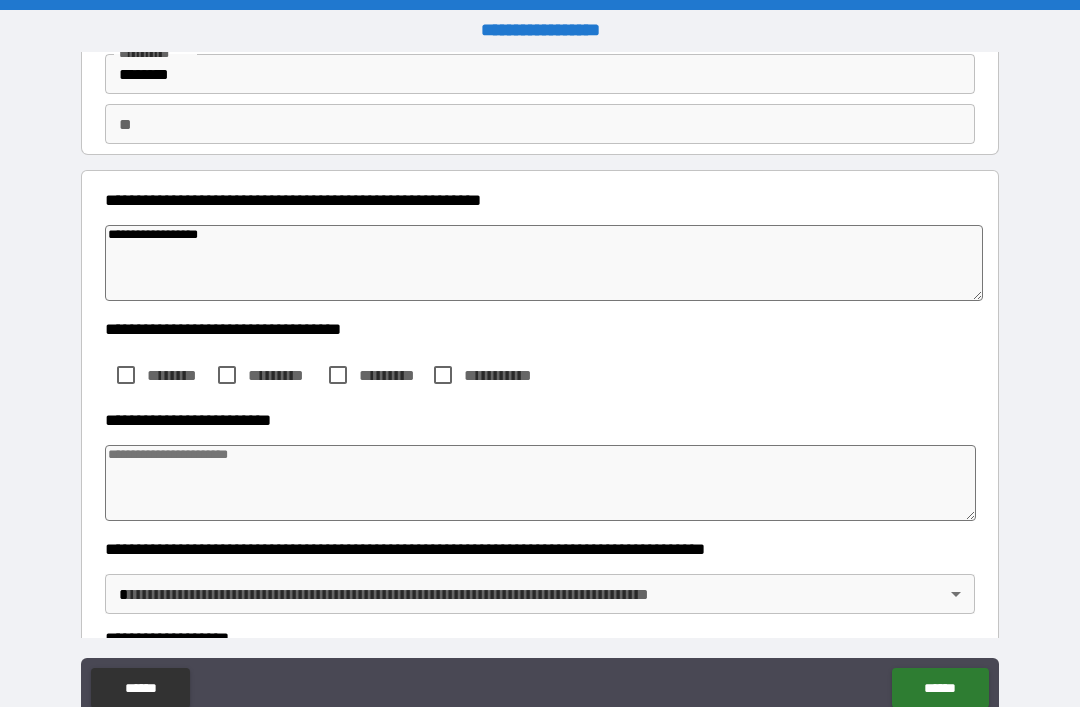 type on "*" 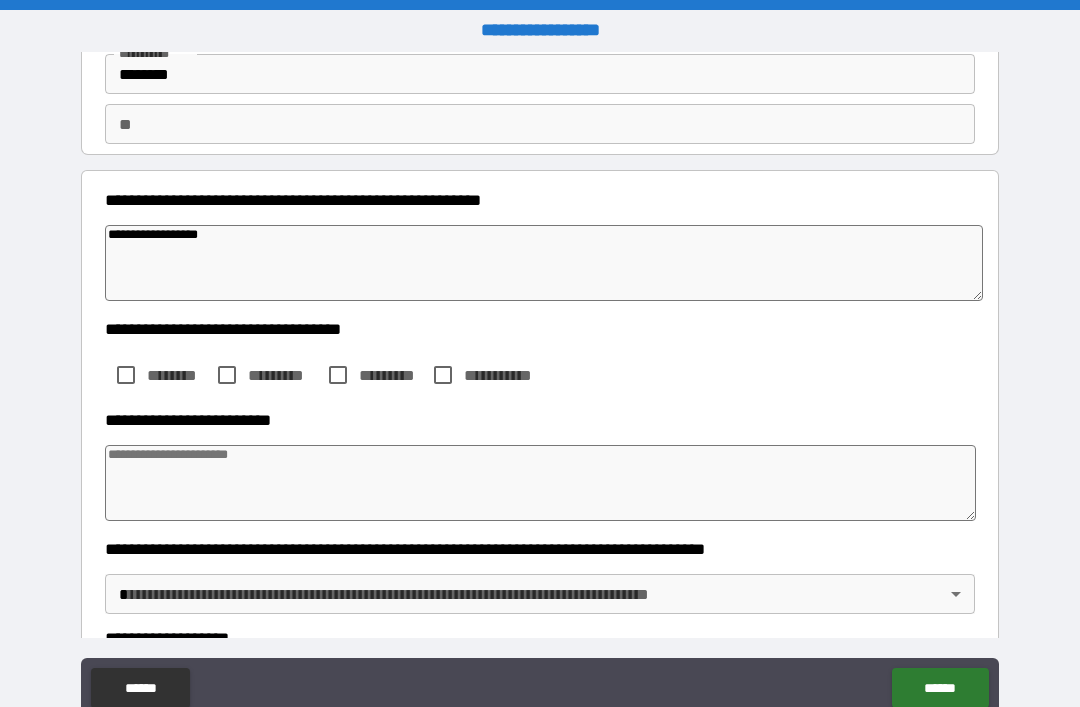type on "*" 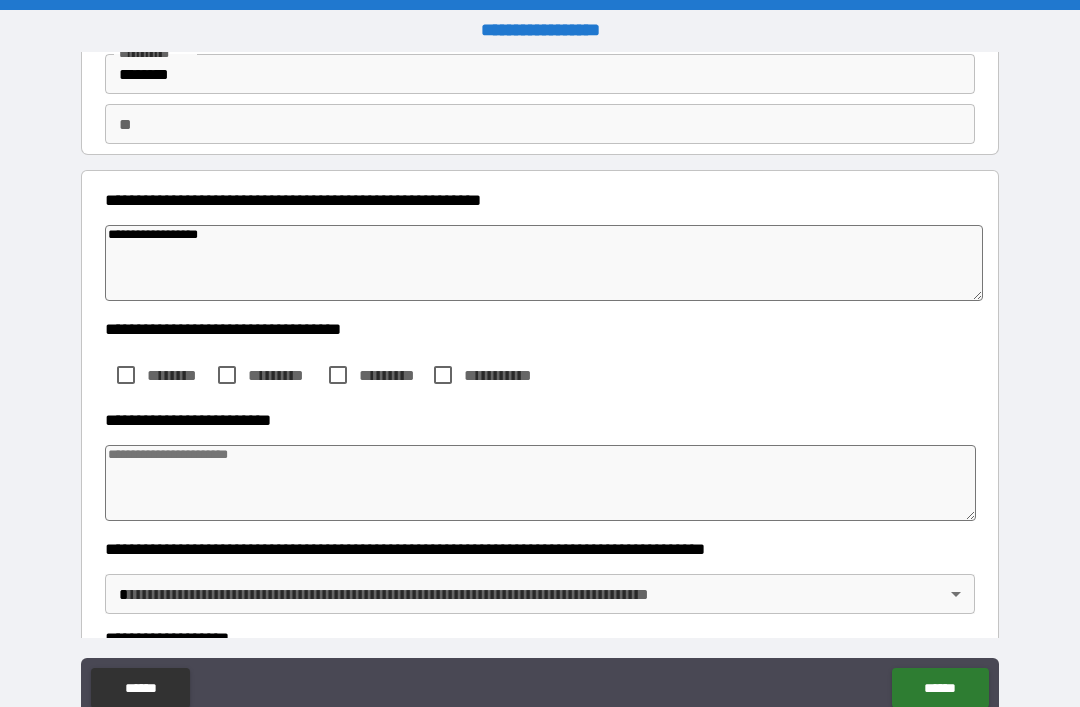 type on "*" 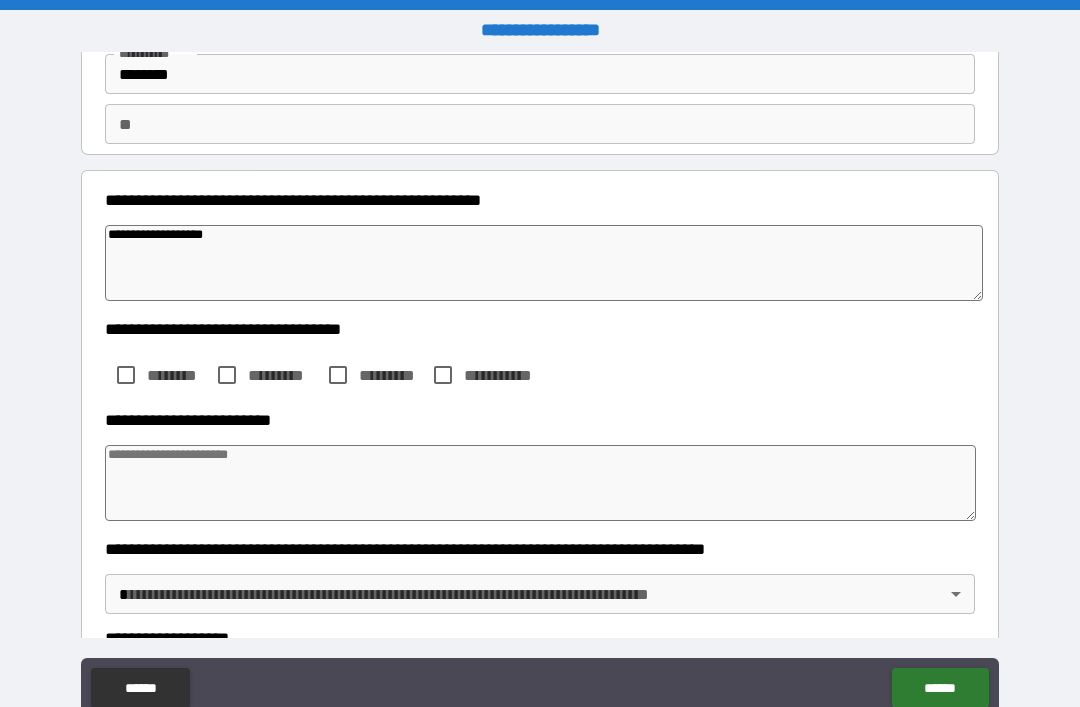 type on "*" 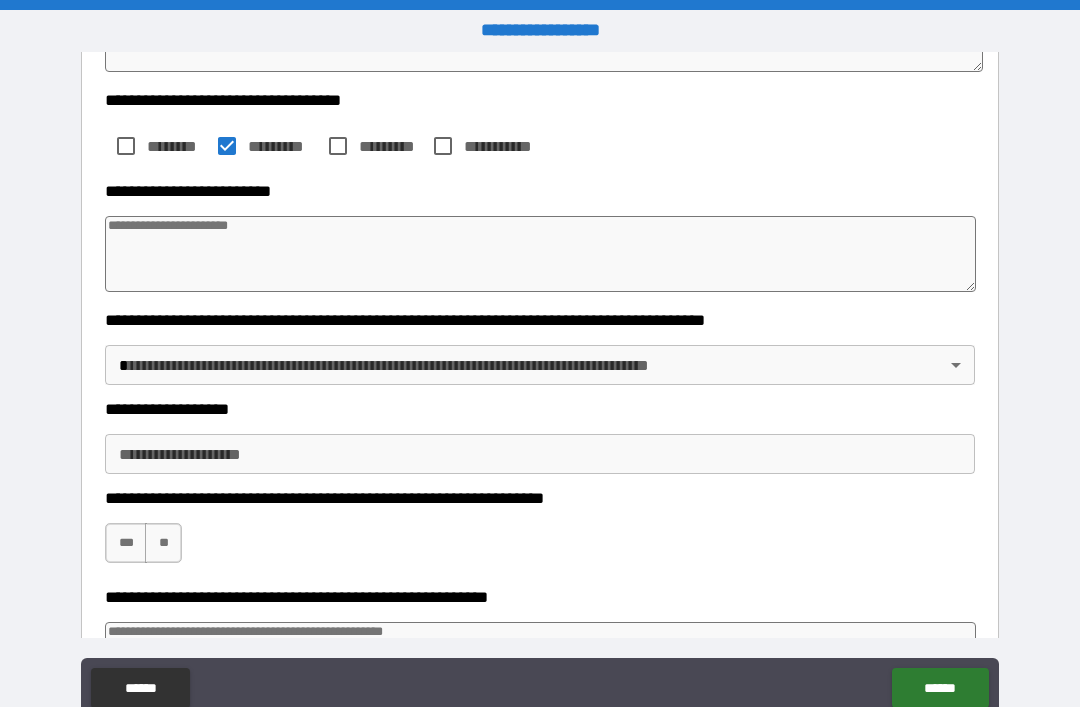 scroll, scrollTop: 372, scrollLeft: 0, axis: vertical 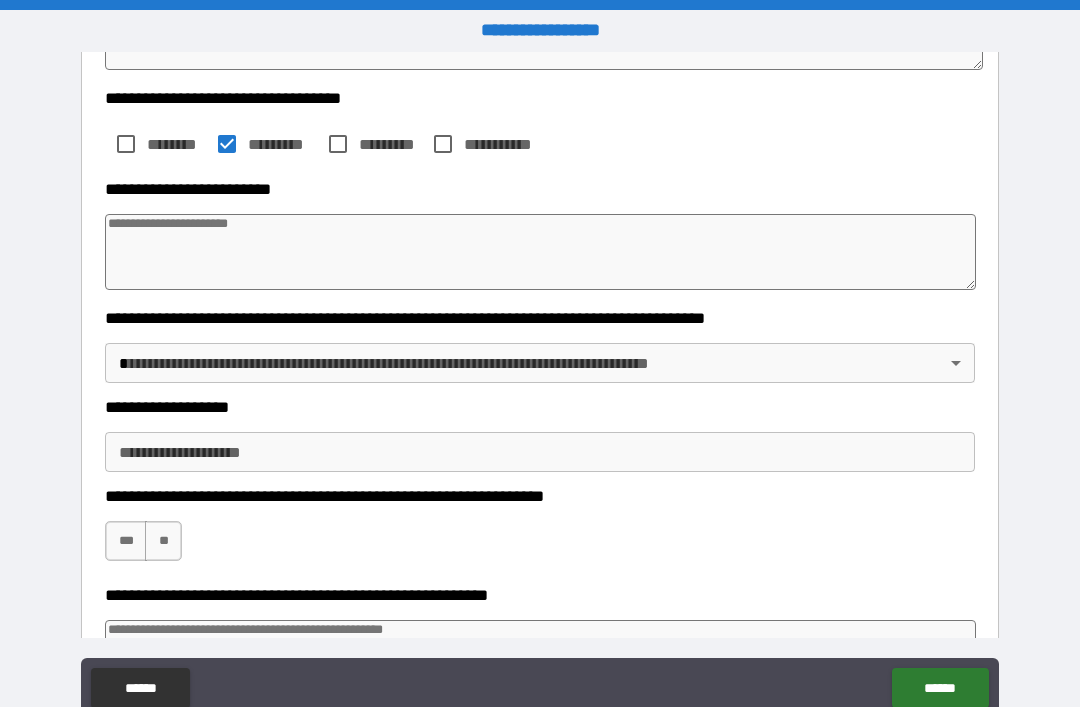 click at bounding box center [540, 252] 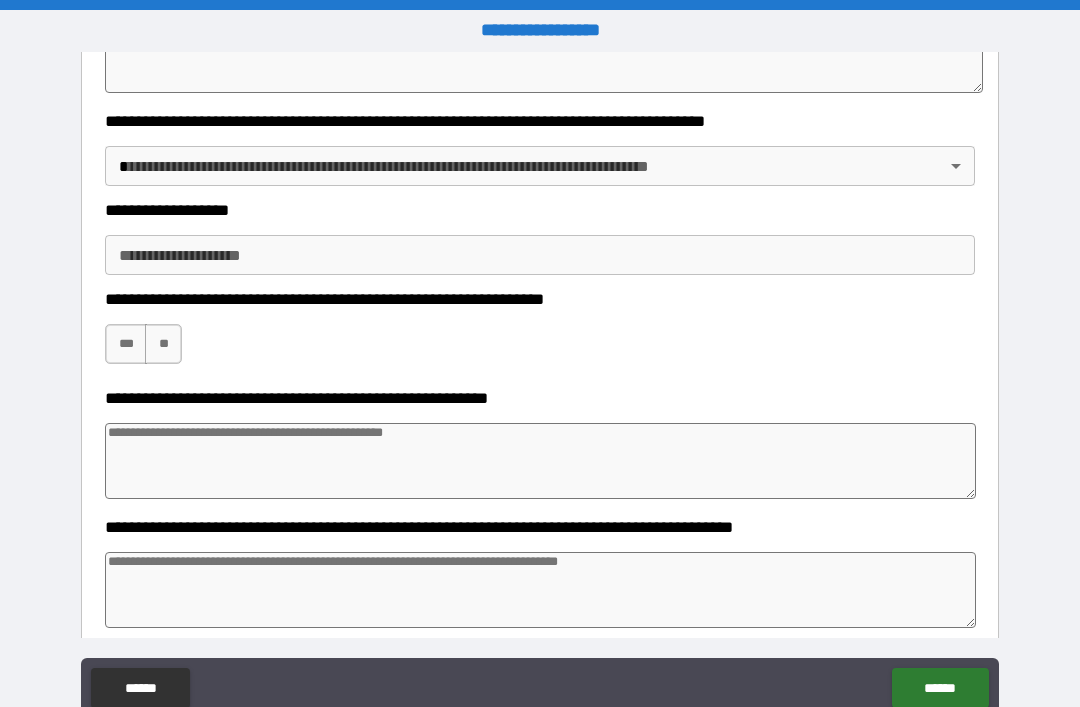 scroll, scrollTop: 605, scrollLeft: 0, axis: vertical 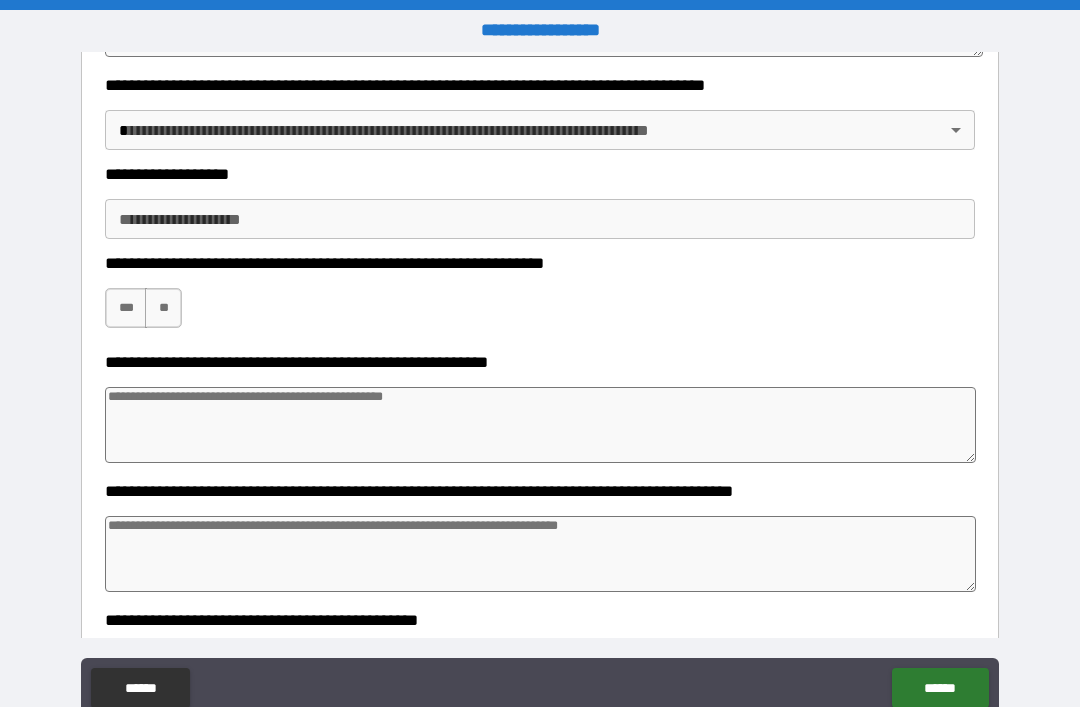 click on "**********" at bounding box center (540, 385) 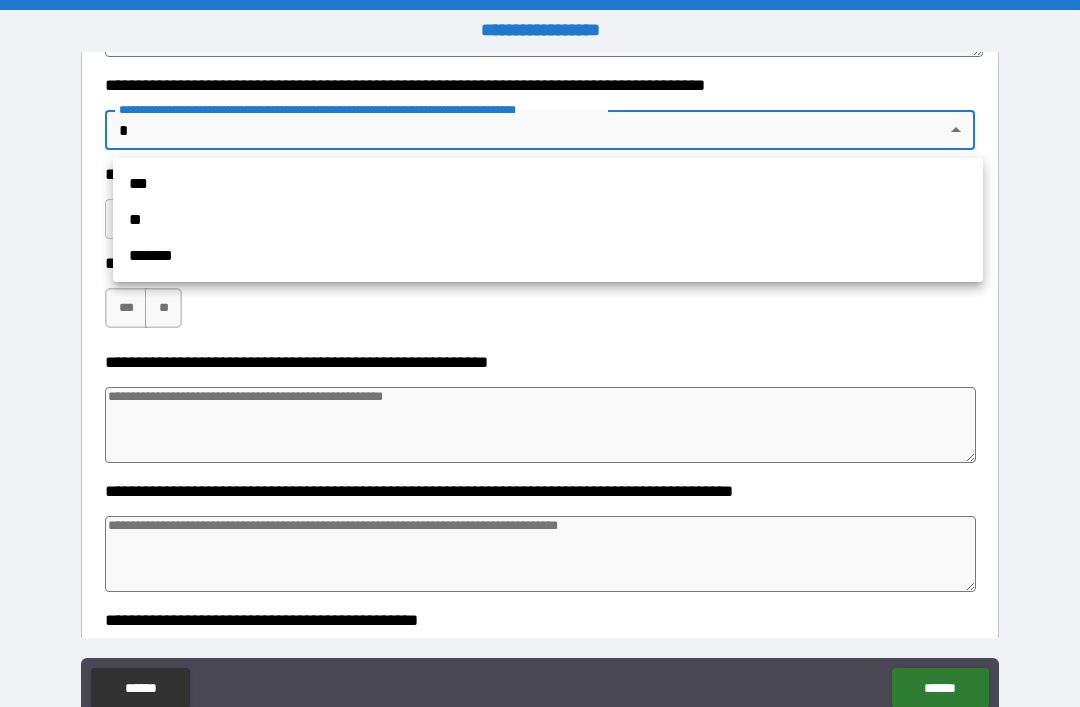 click on "**" at bounding box center [548, 220] 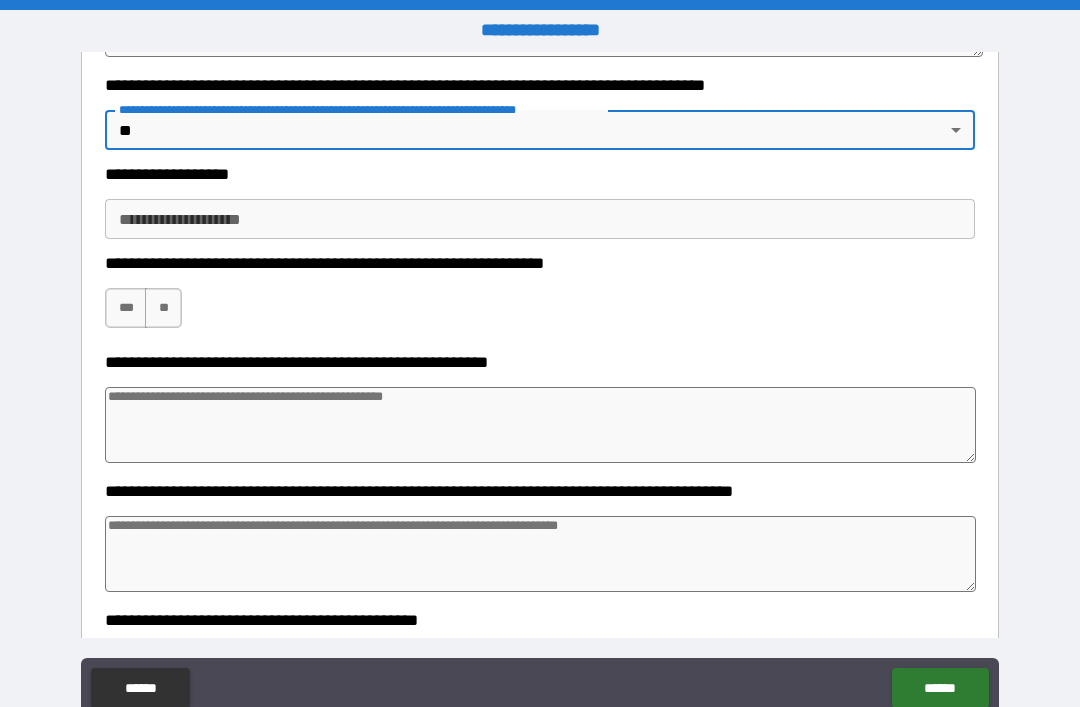 click on "**********" at bounding box center (540, 219) 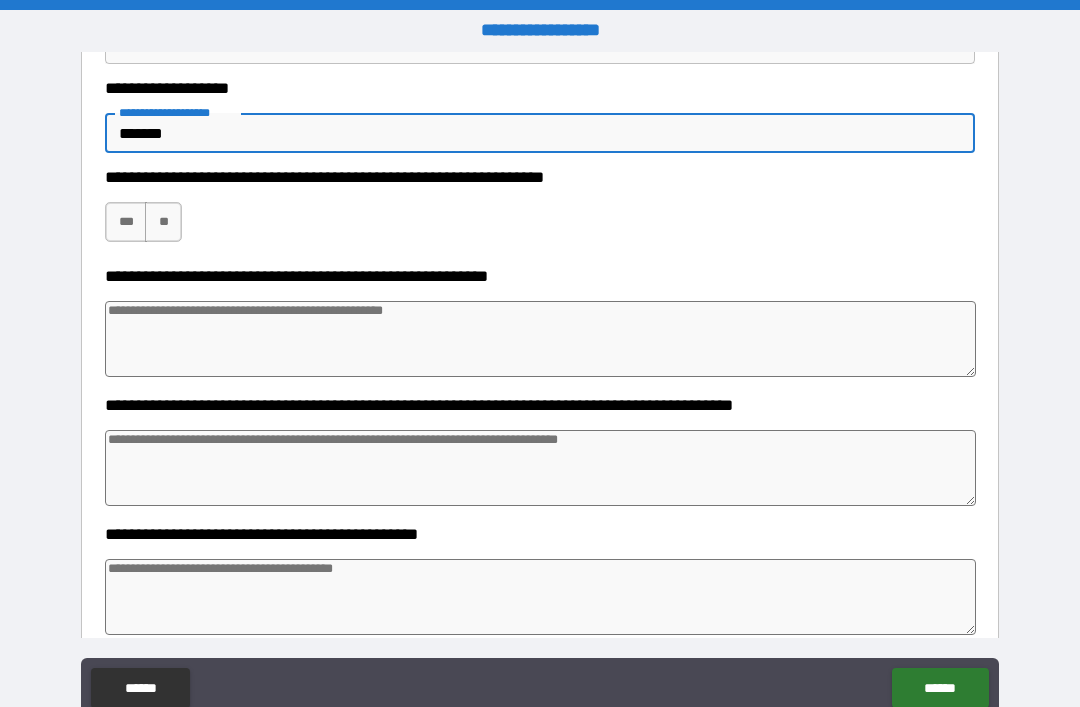 scroll, scrollTop: 690, scrollLeft: 0, axis: vertical 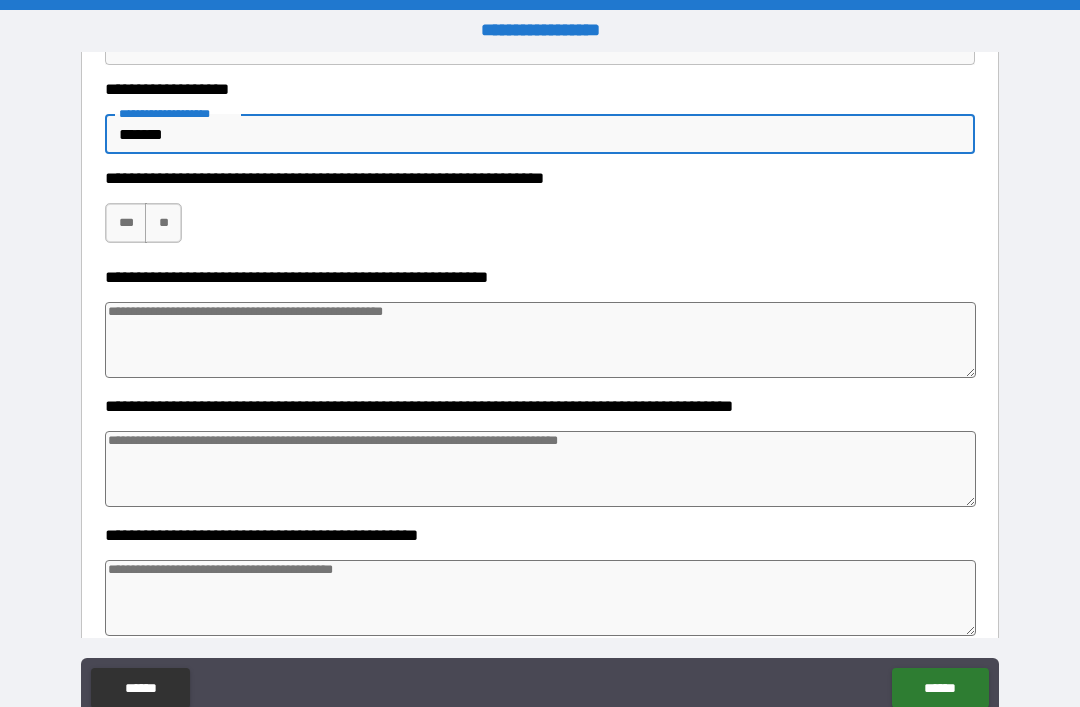click on "***" at bounding box center [126, 223] 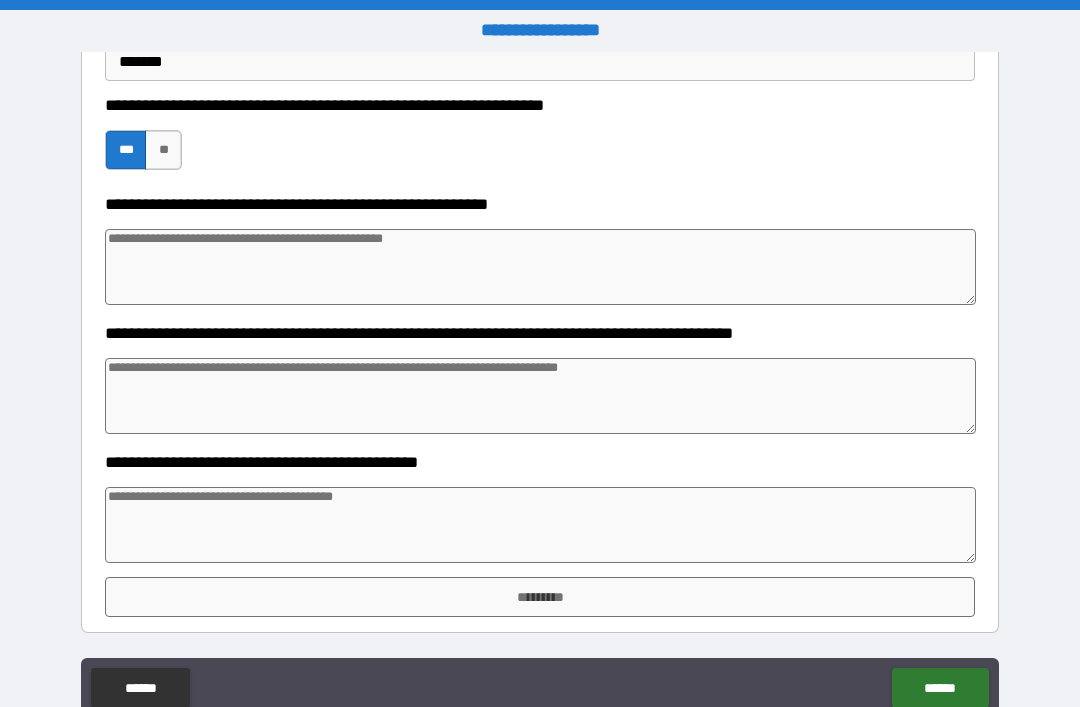 scroll, scrollTop: 763, scrollLeft: 0, axis: vertical 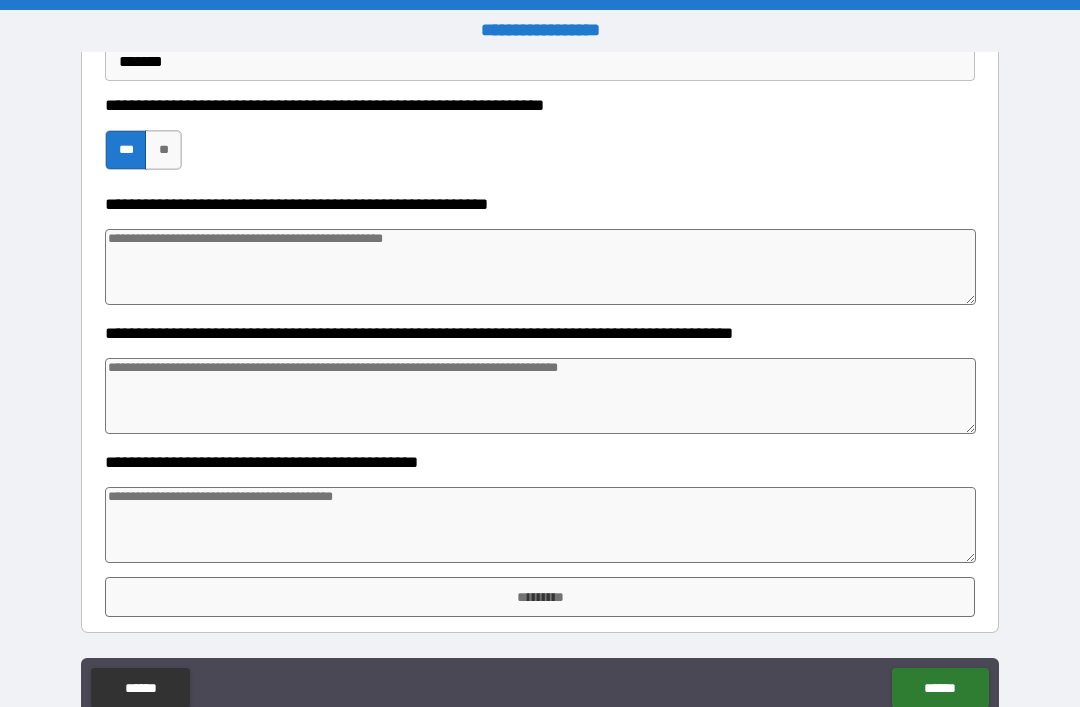 click on "*********" at bounding box center [540, 597] 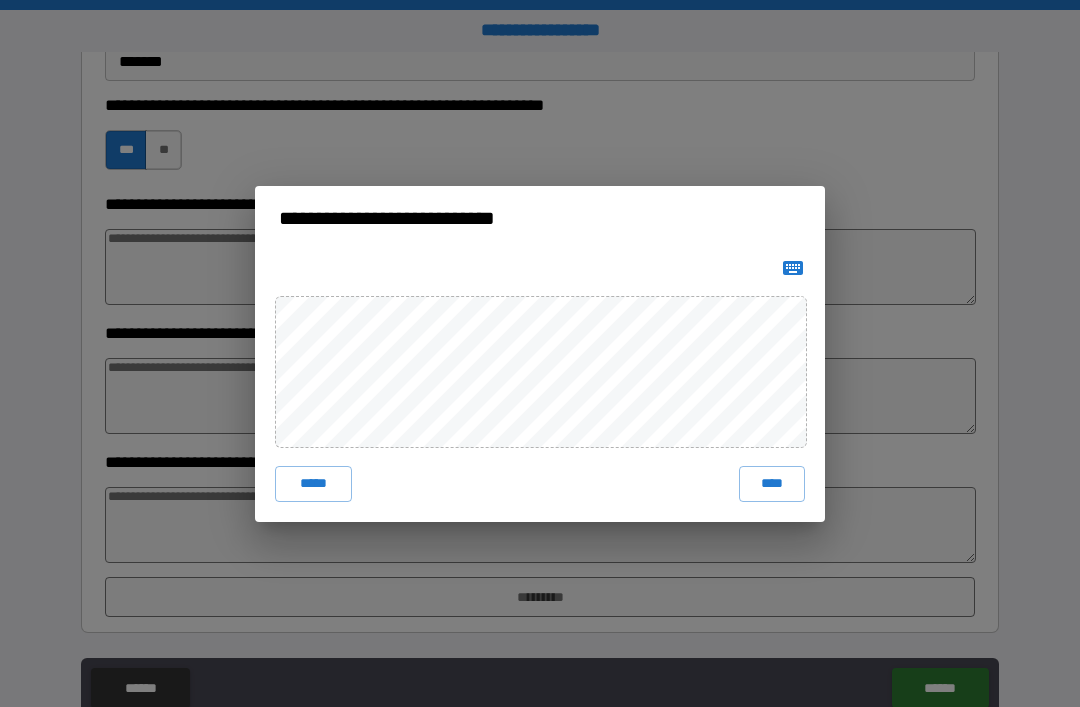 click on "****" at bounding box center [772, 484] 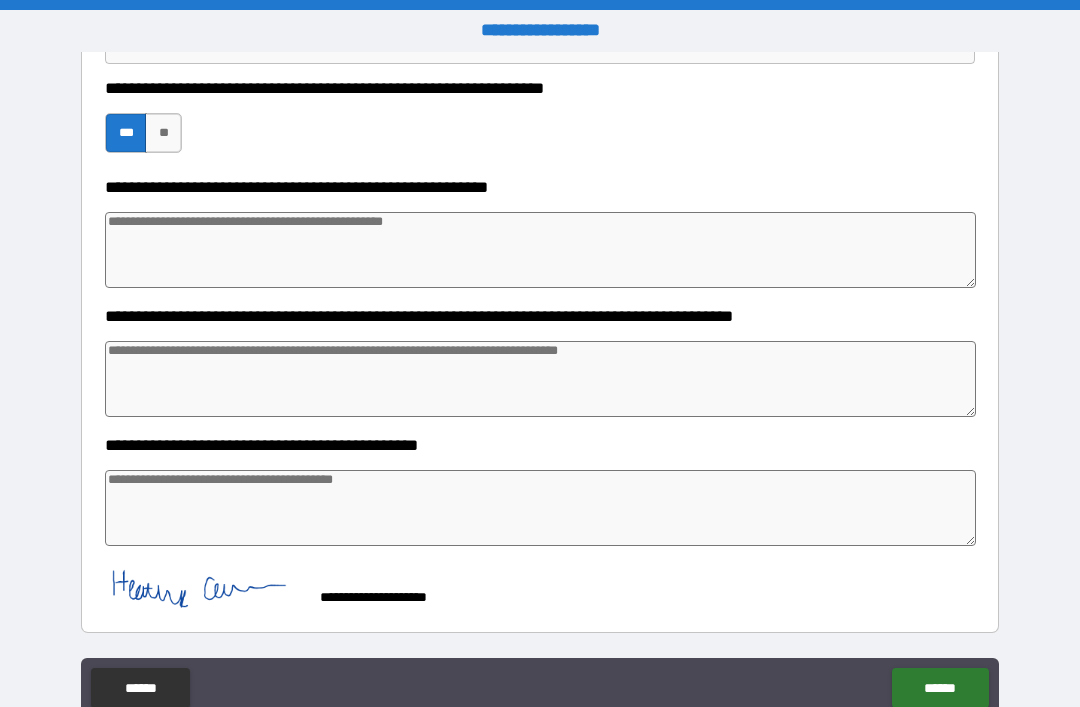 scroll, scrollTop: 780, scrollLeft: 0, axis: vertical 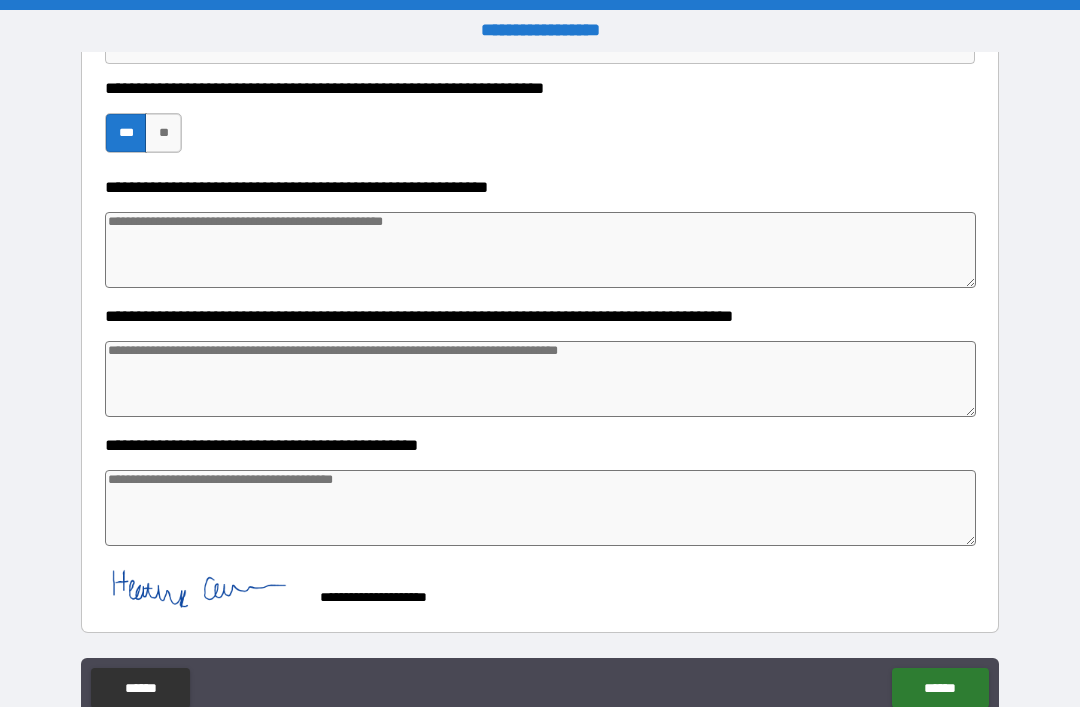 click on "******" at bounding box center (940, 688) 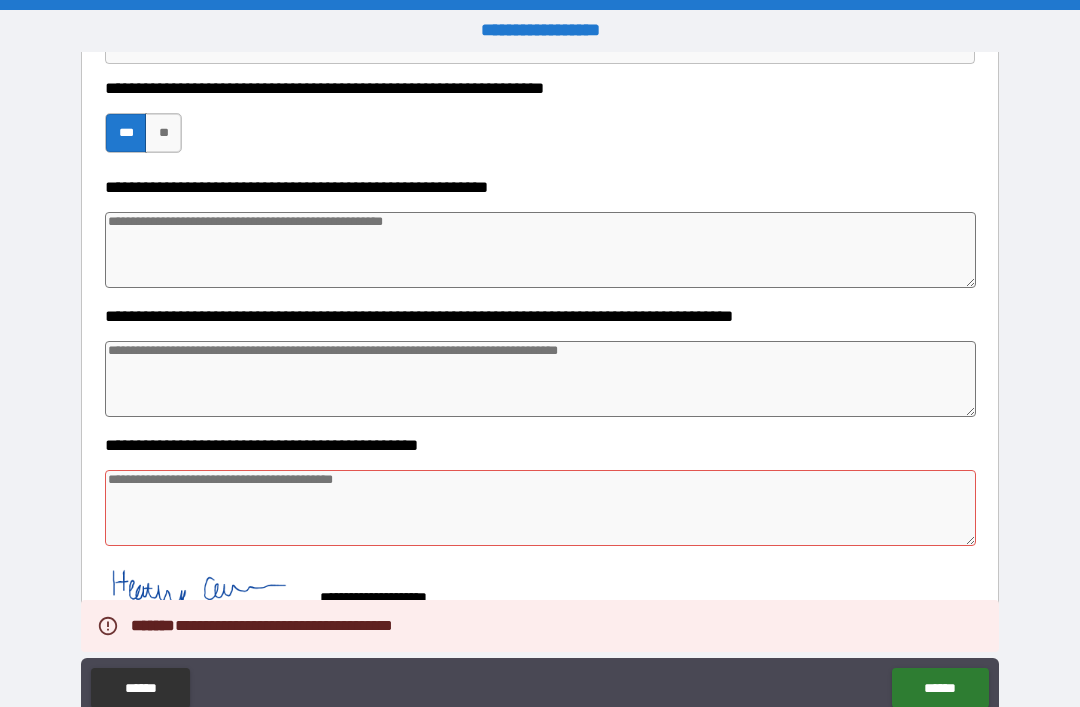 click at bounding box center (540, 508) 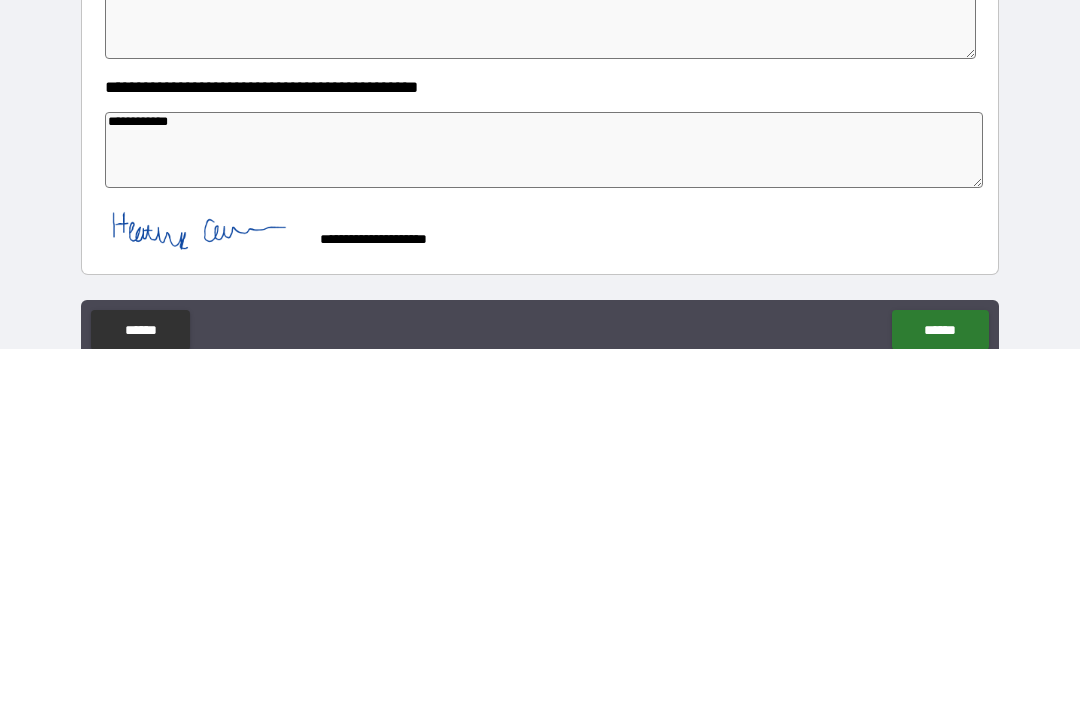 scroll, scrollTop: 64, scrollLeft: 0, axis: vertical 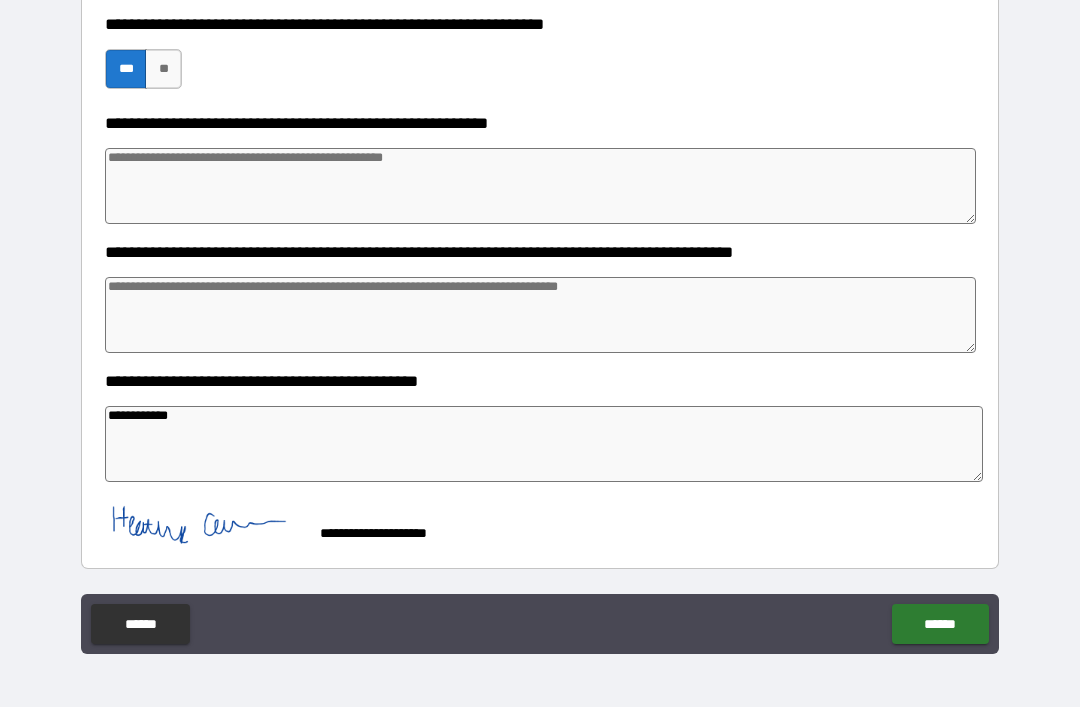 click on "******" at bounding box center [940, 624] 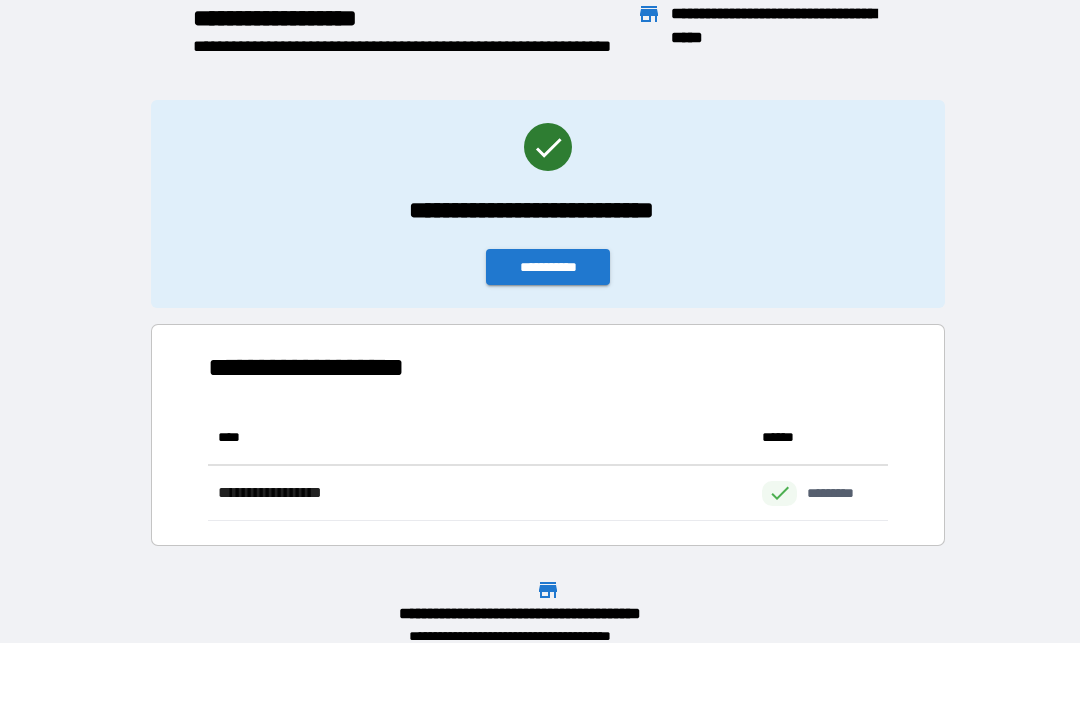 scroll, scrollTop: 1, scrollLeft: 1, axis: both 